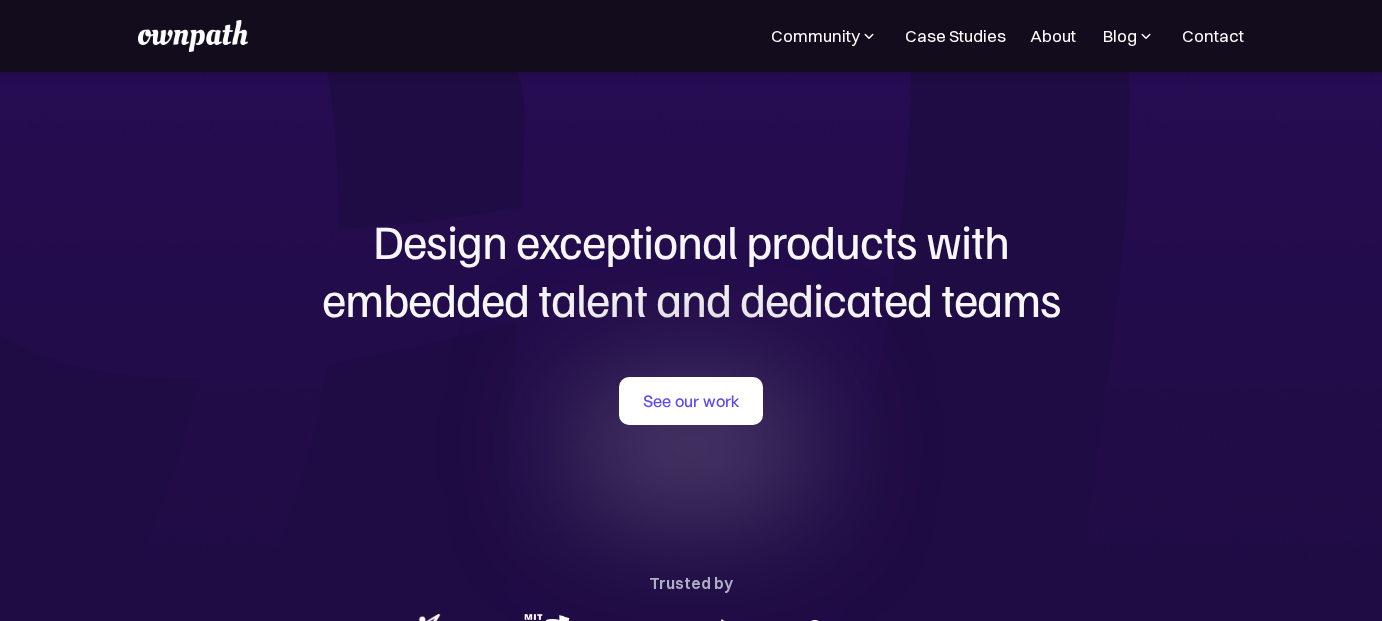 scroll, scrollTop: 0, scrollLeft: 0, axis: both 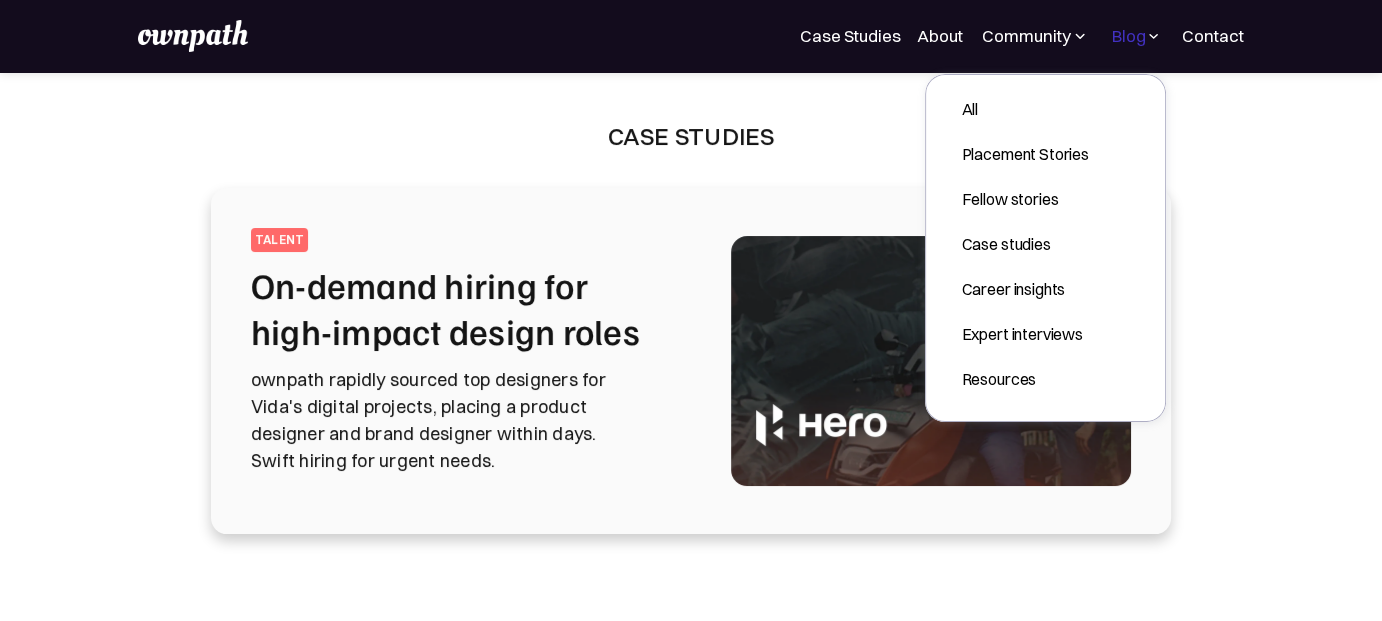 click on "Blog" at bounding box center [1128, 36] 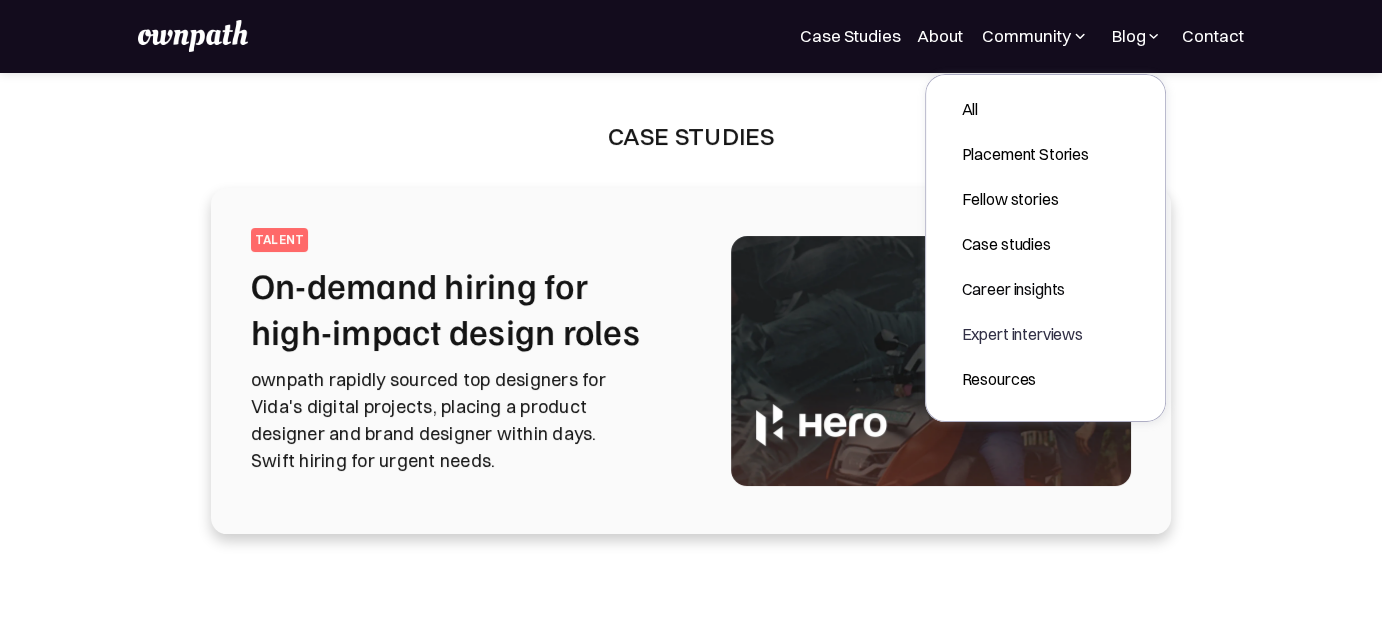 click on "Expert interviews" at bounding box center (1025, 334) 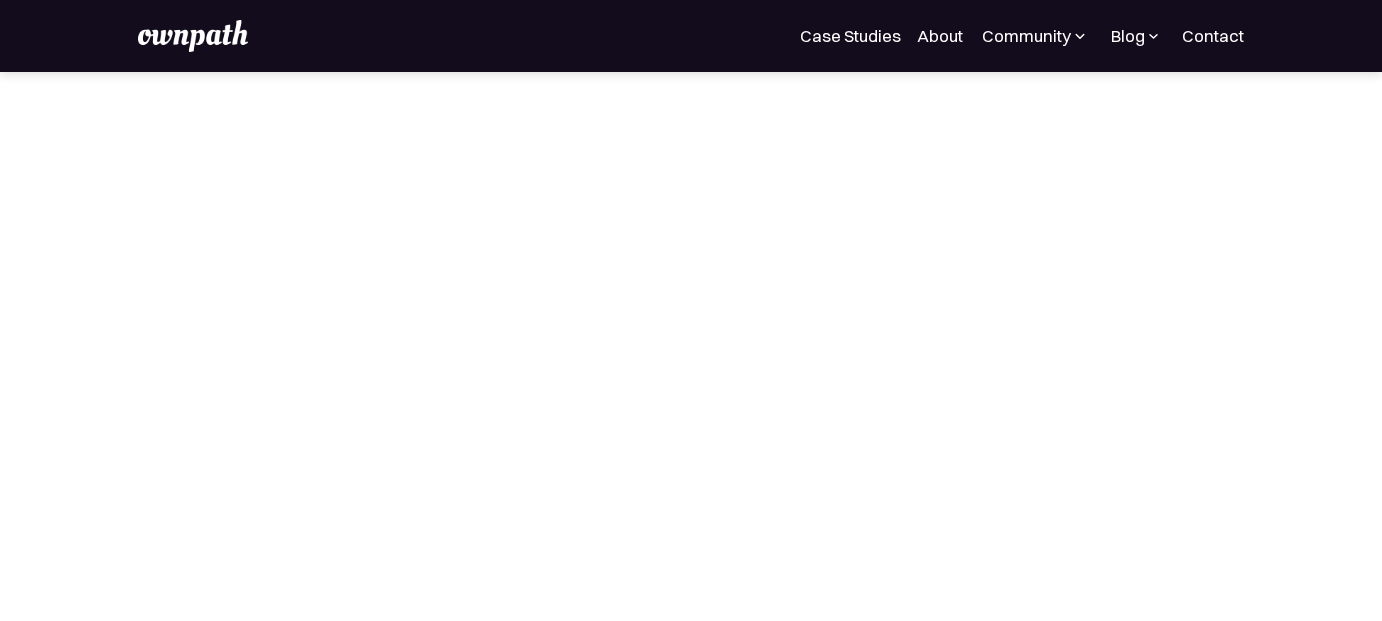 scroll, scrollTop: 0, scrollLeft: 0, axis: both 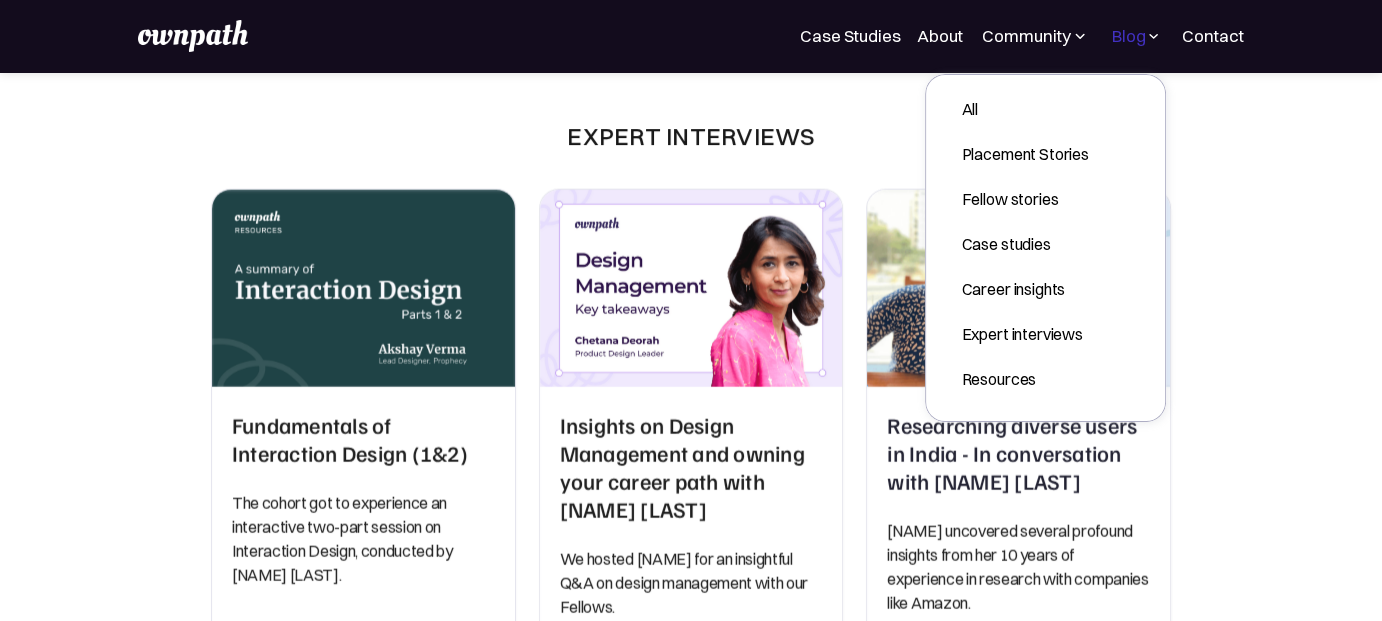 click on "Blog" at bounding box center [1128, 36] 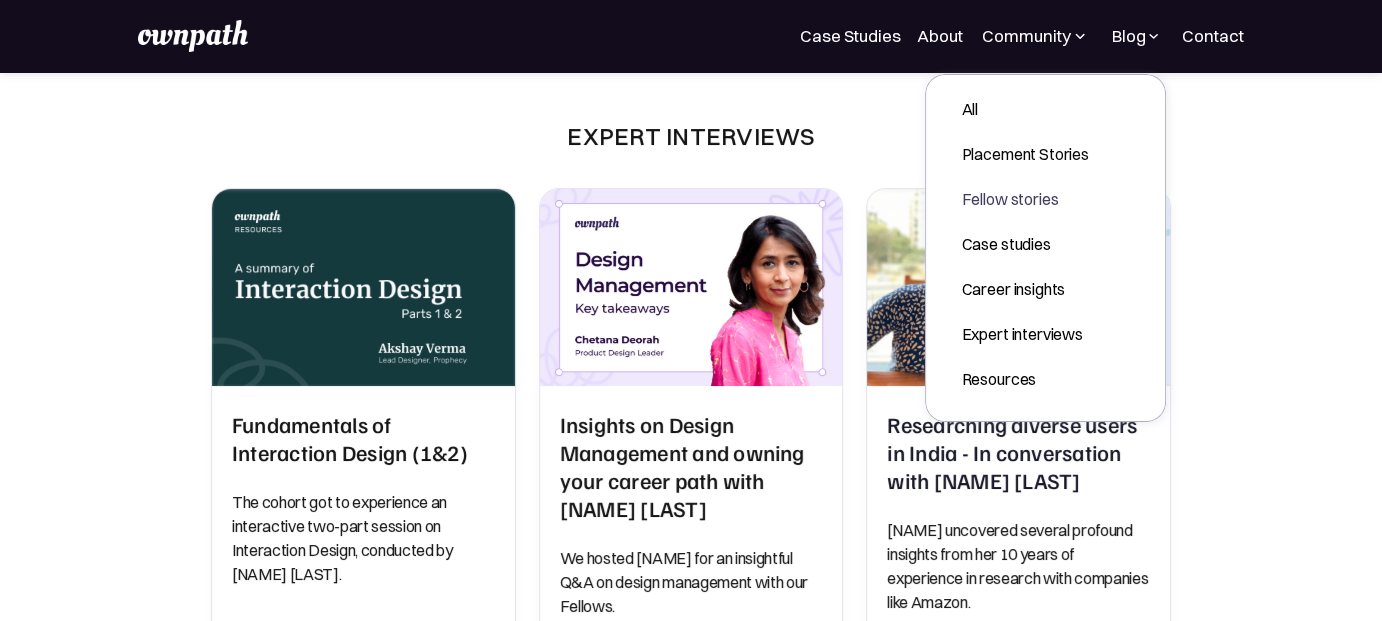 click on "Fellow stories" at bounding box center (1025, 199) 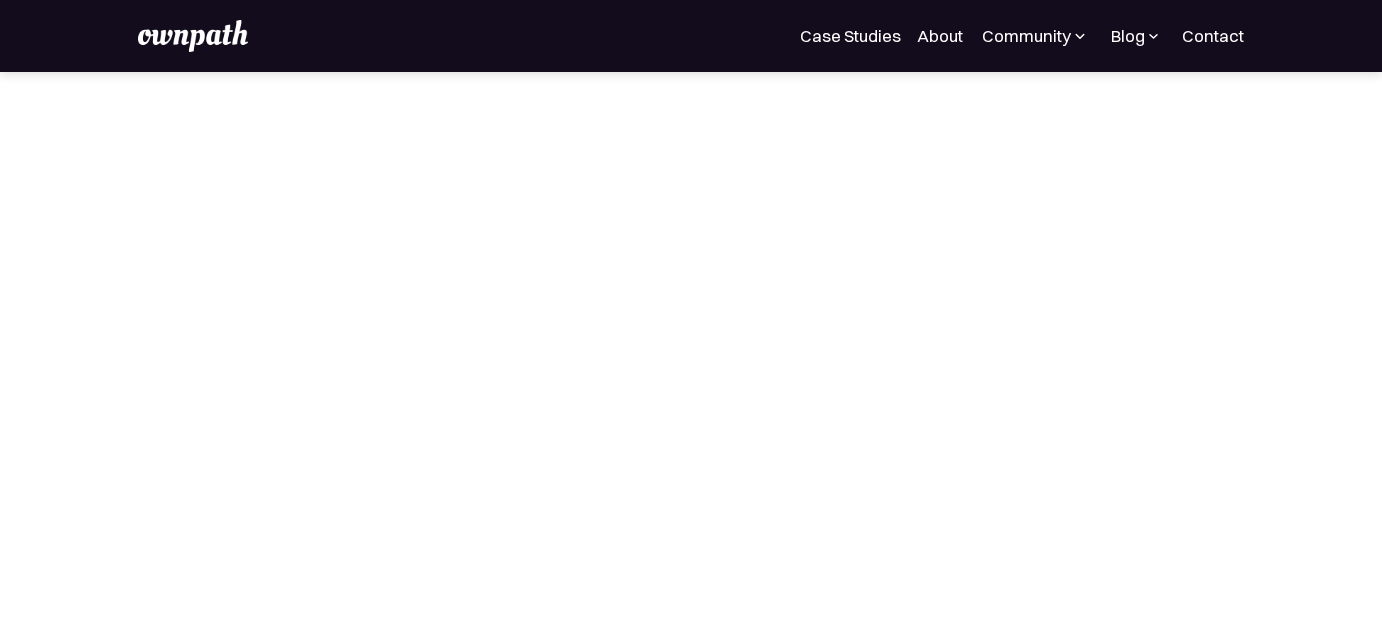 scroll, scrollTop: 0, scrollLeft: 0, axis: both 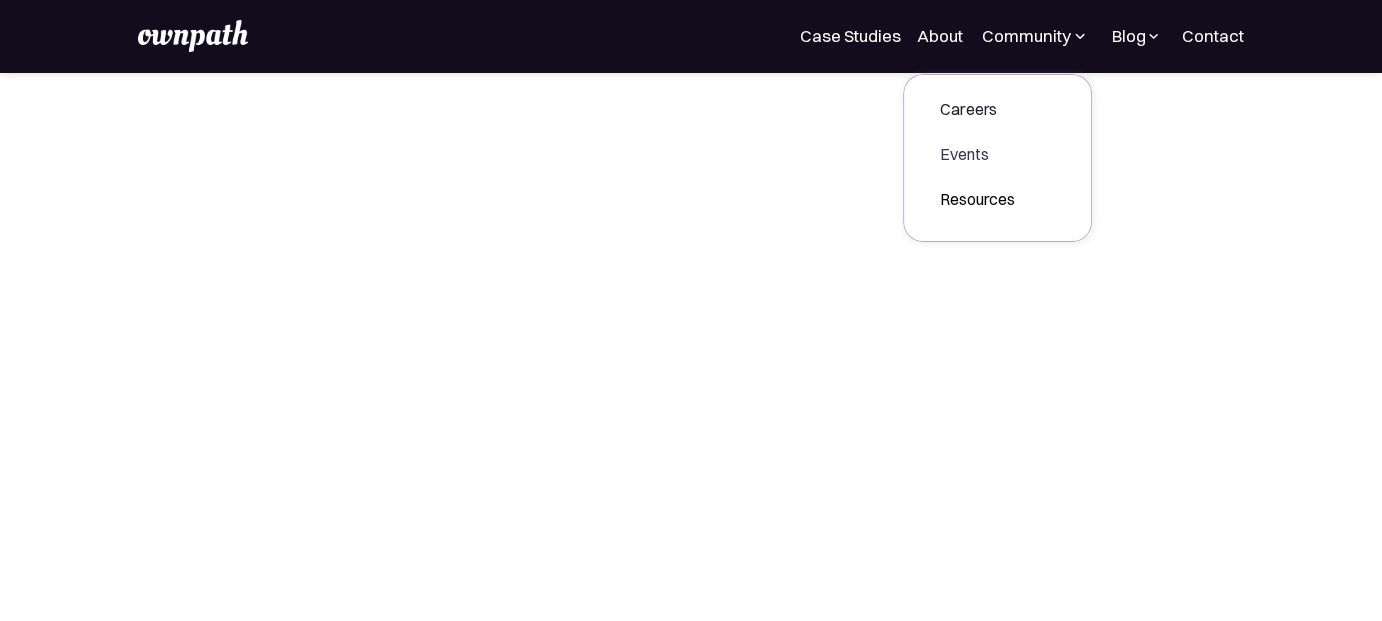 click on "Events" at bounding box center (977, 154) 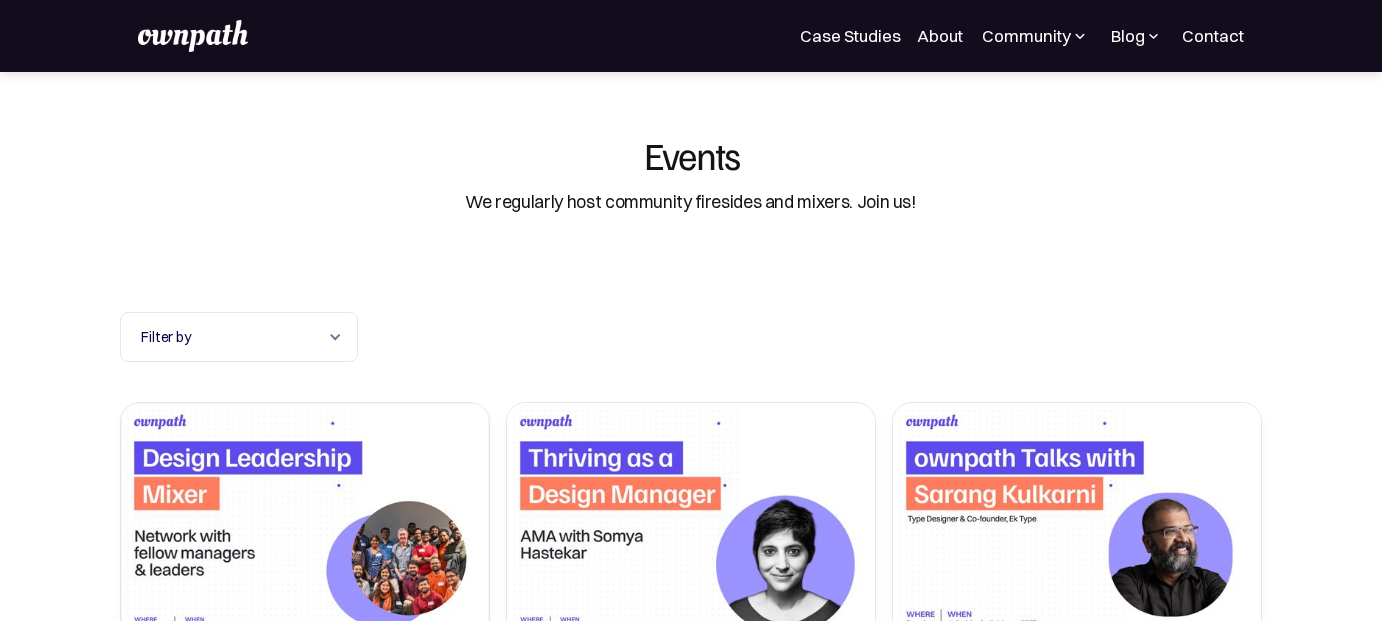 scroll, scrollTop: 0, scrollLeft: 0, axis: both 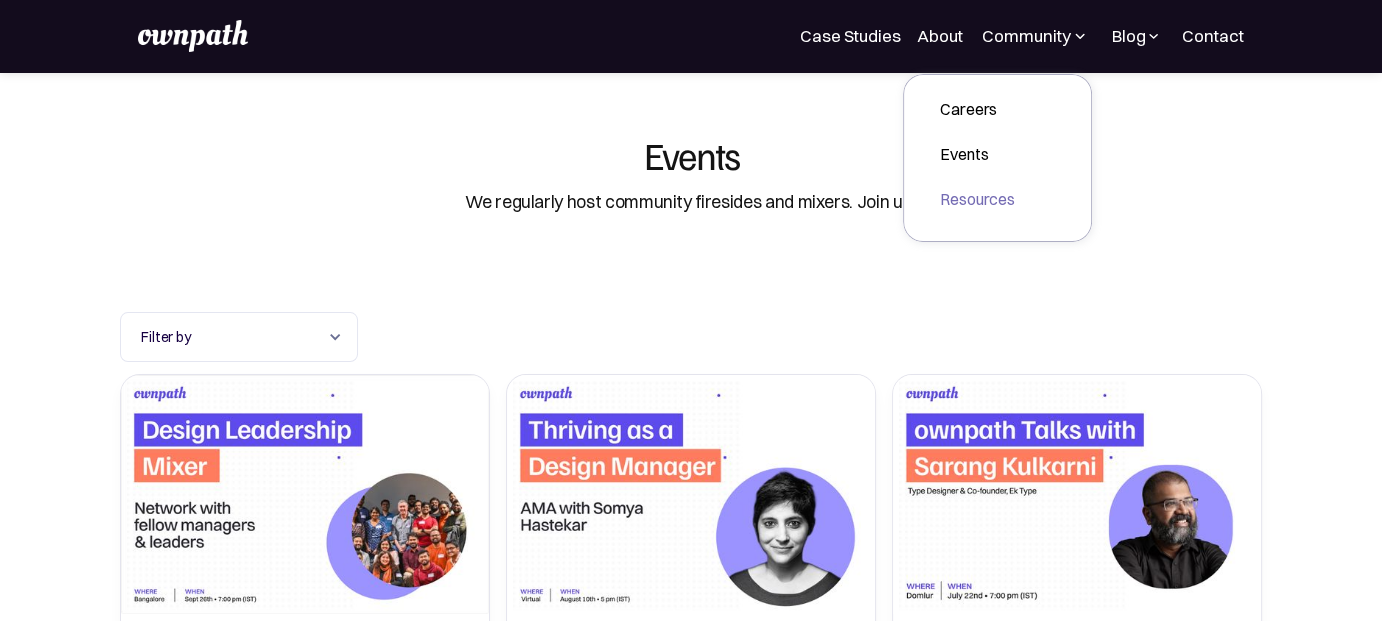 click on "Resources" at bounding box center (977, 199) 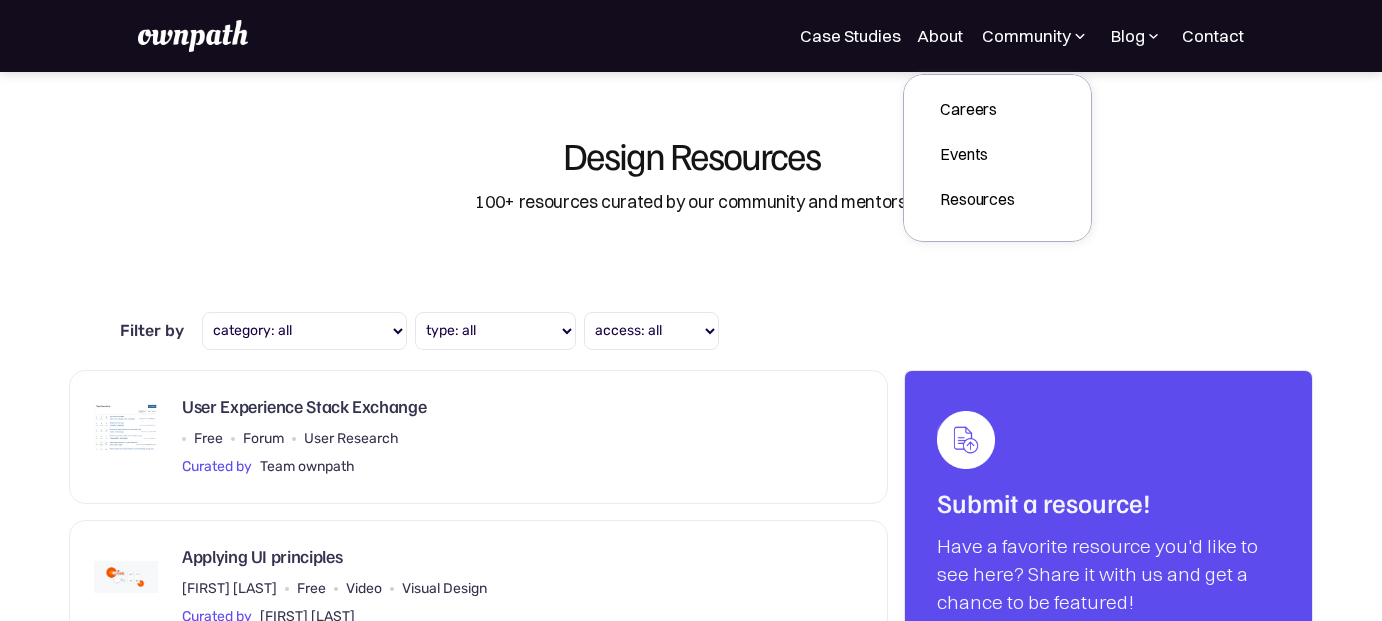scroll, scrollTop: 0, scrollLeft: 0, axis: both 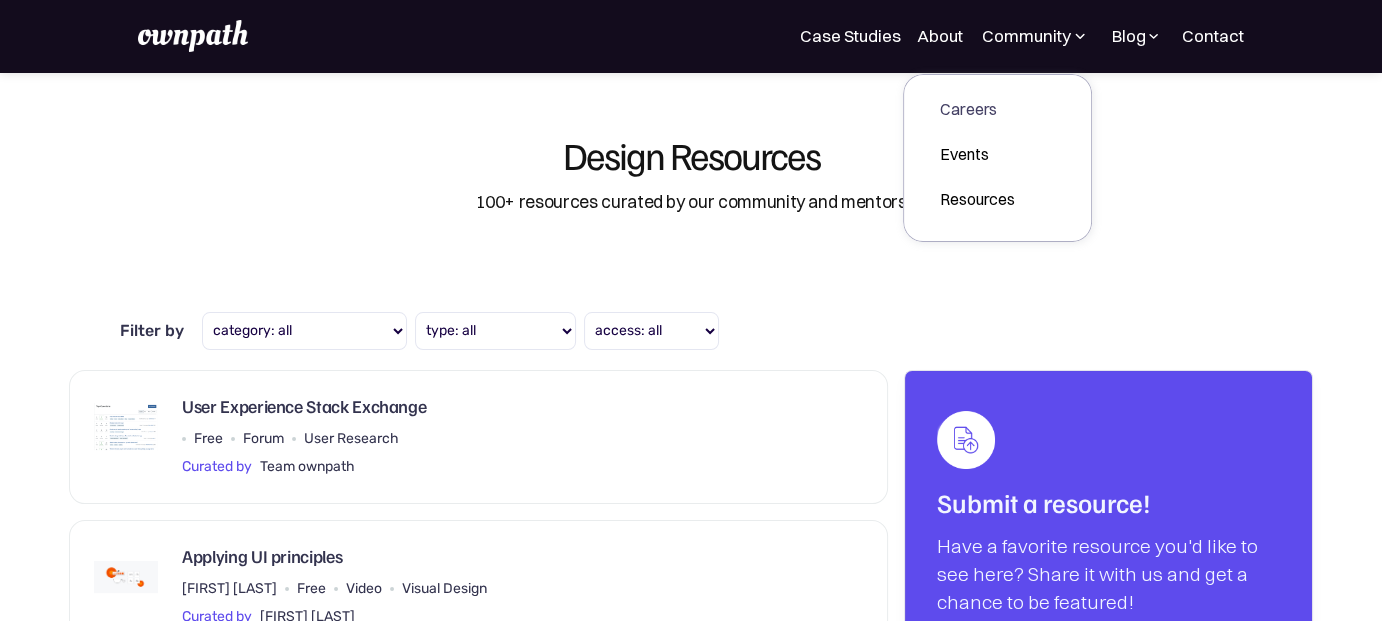 click on "Careers" at bounding box center (977, 109) 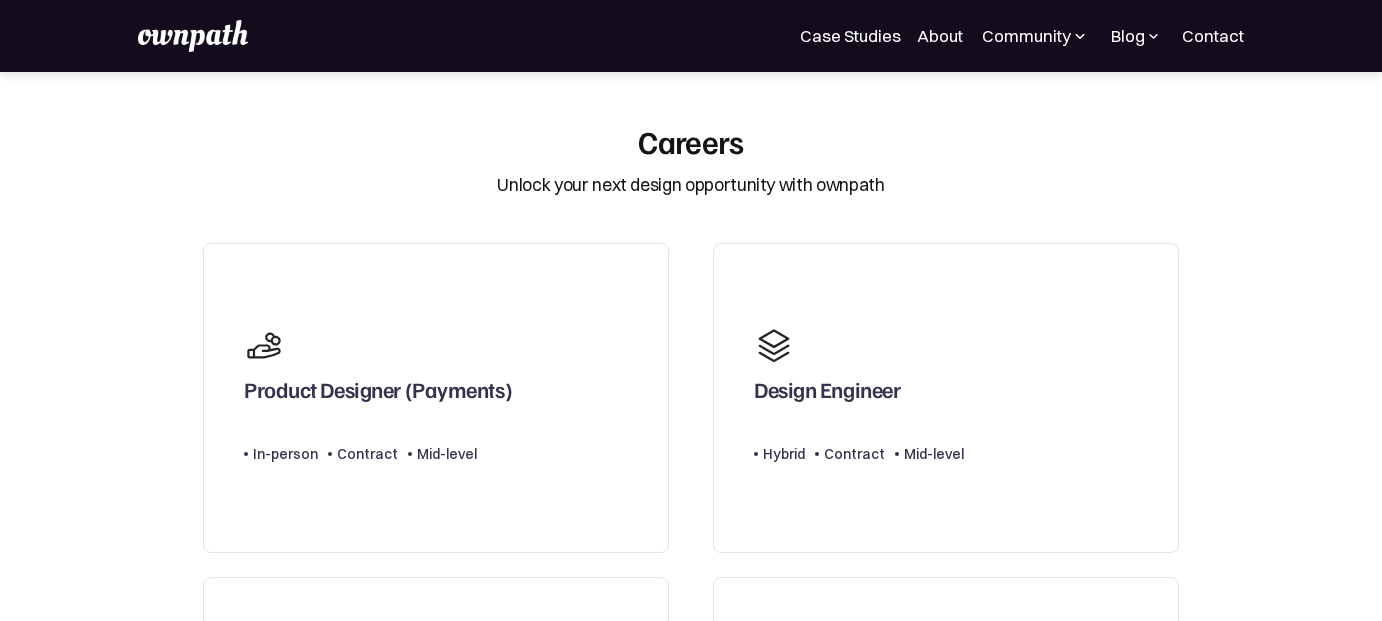 scroll, scrollTop: 0, scrollLeft: 0, axis: both 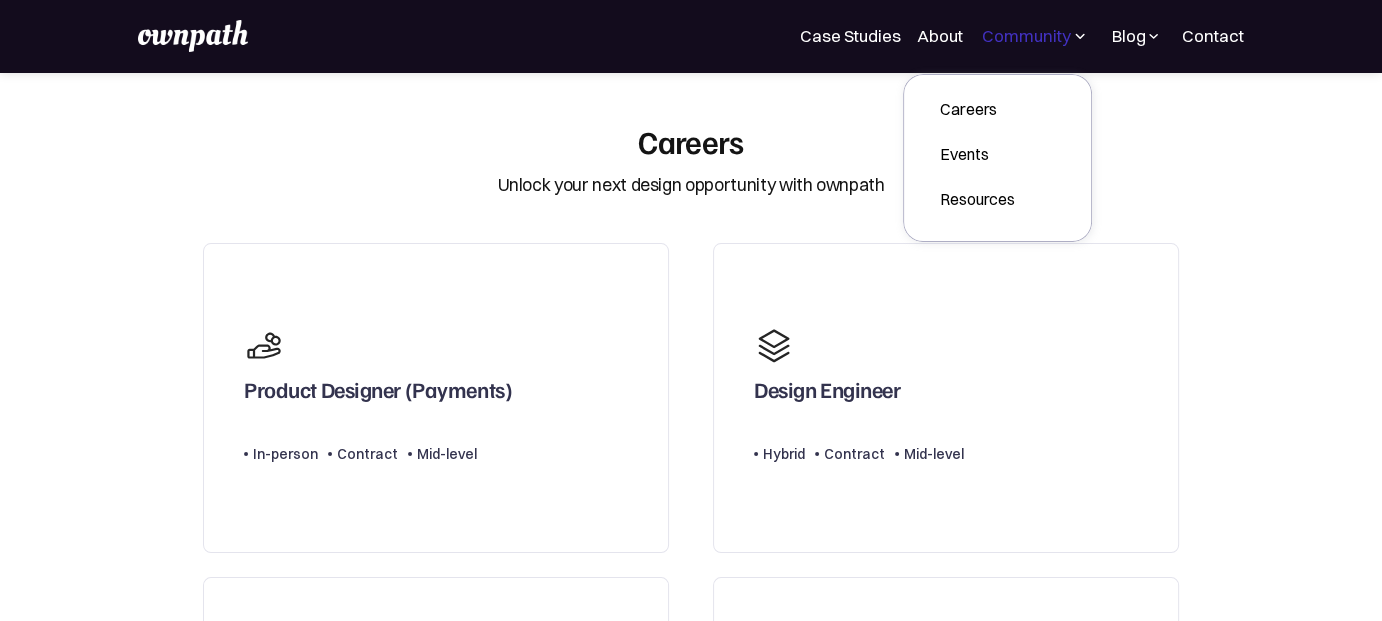 click on "Community" at bounding box center (1026, 36) 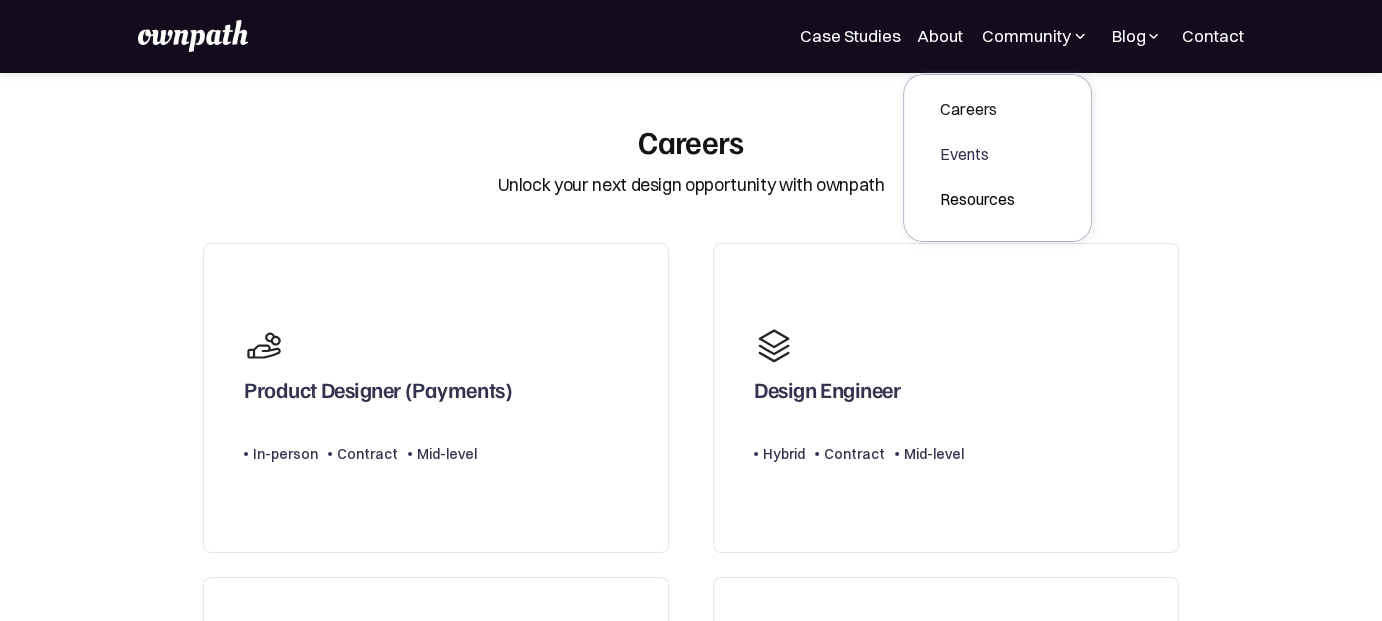 click on "Events" at bounding box center (977, 154) 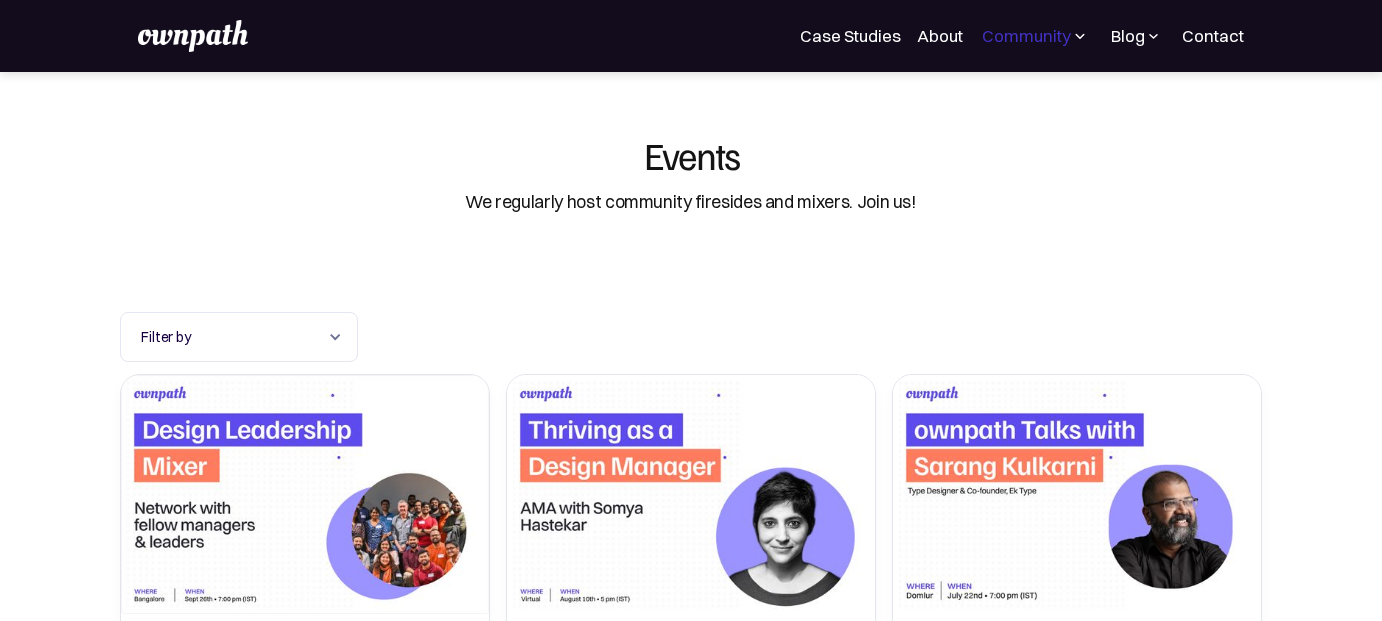 scroll, scrollTop: 0, scrollLeft: 0, axis: both 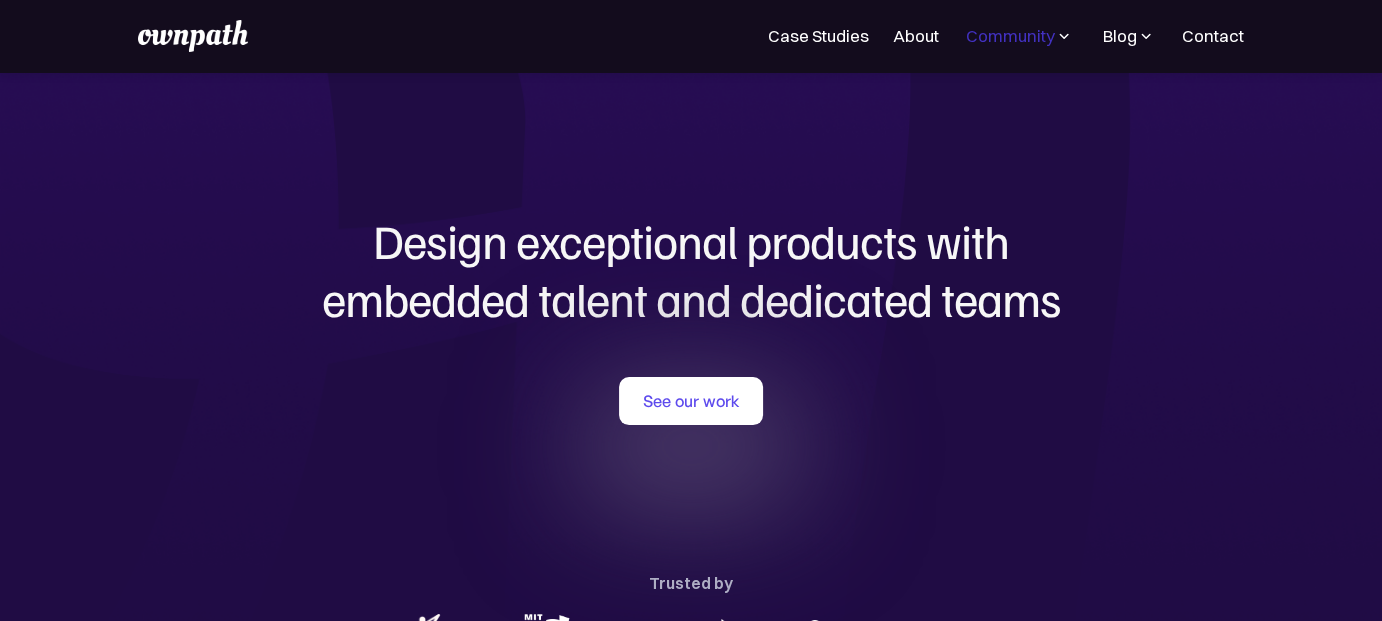 click on "Community" at bounding box center (1010, 36) 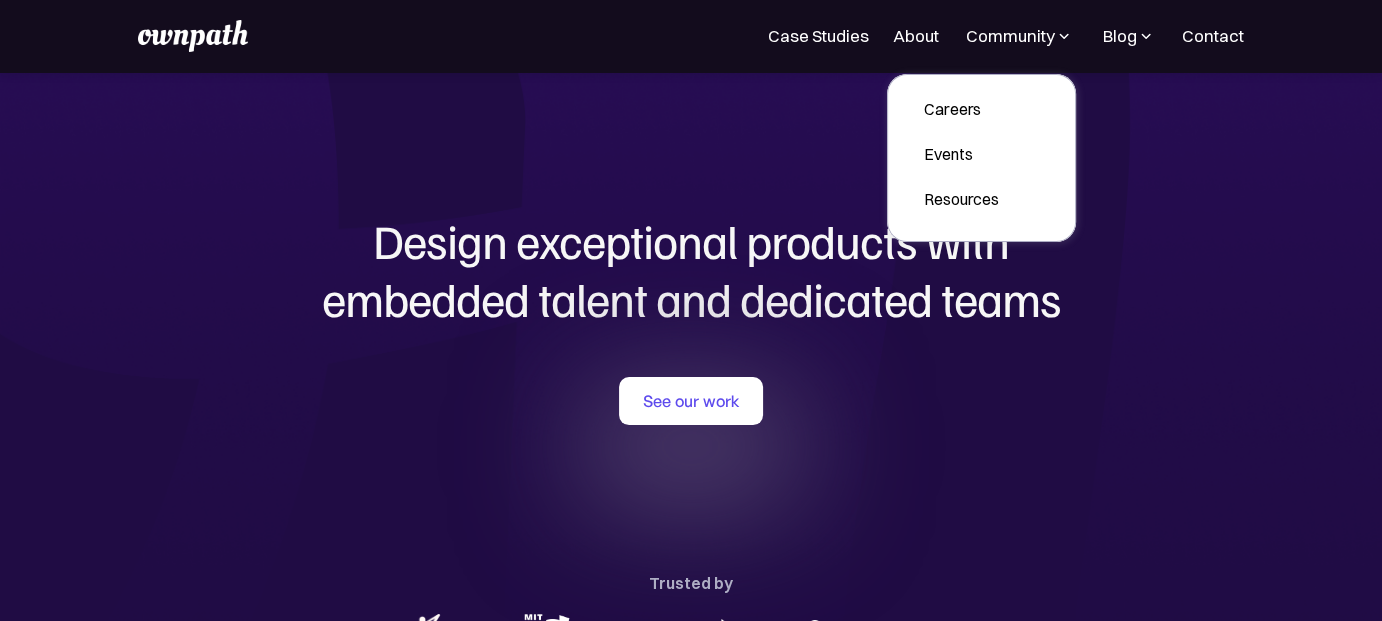 click at bounding box center [1146, 36] 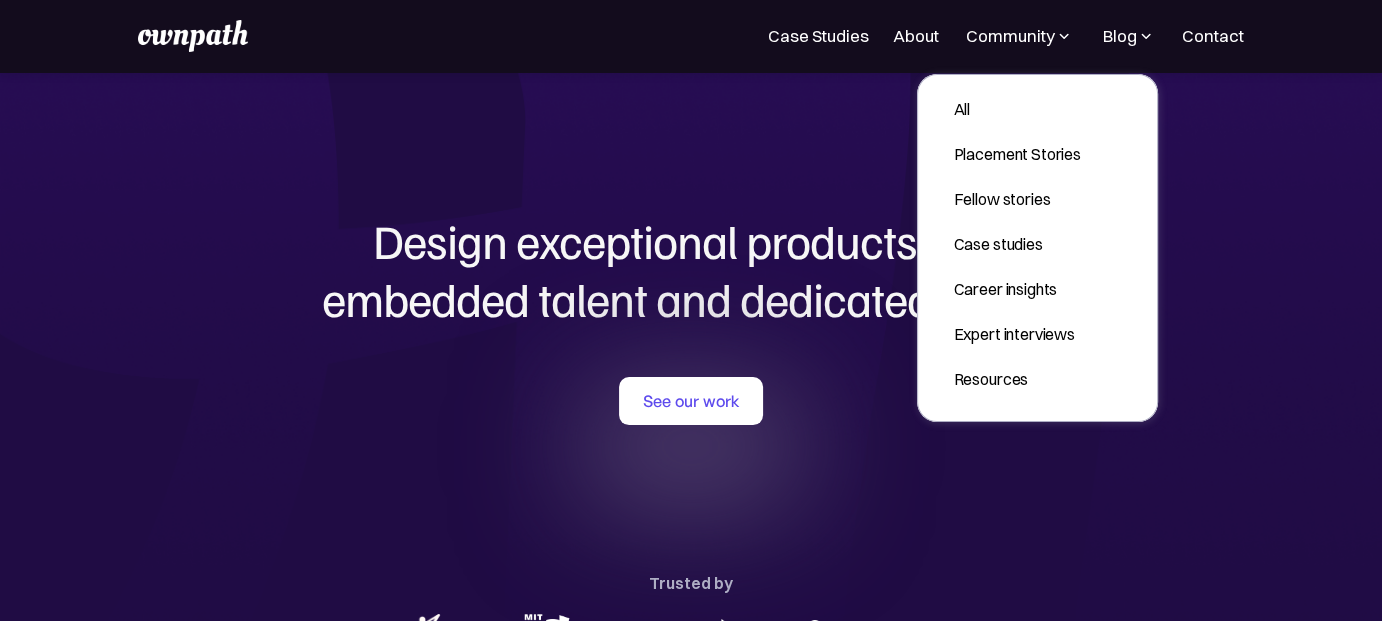 click at bounding box center (1146, 36) 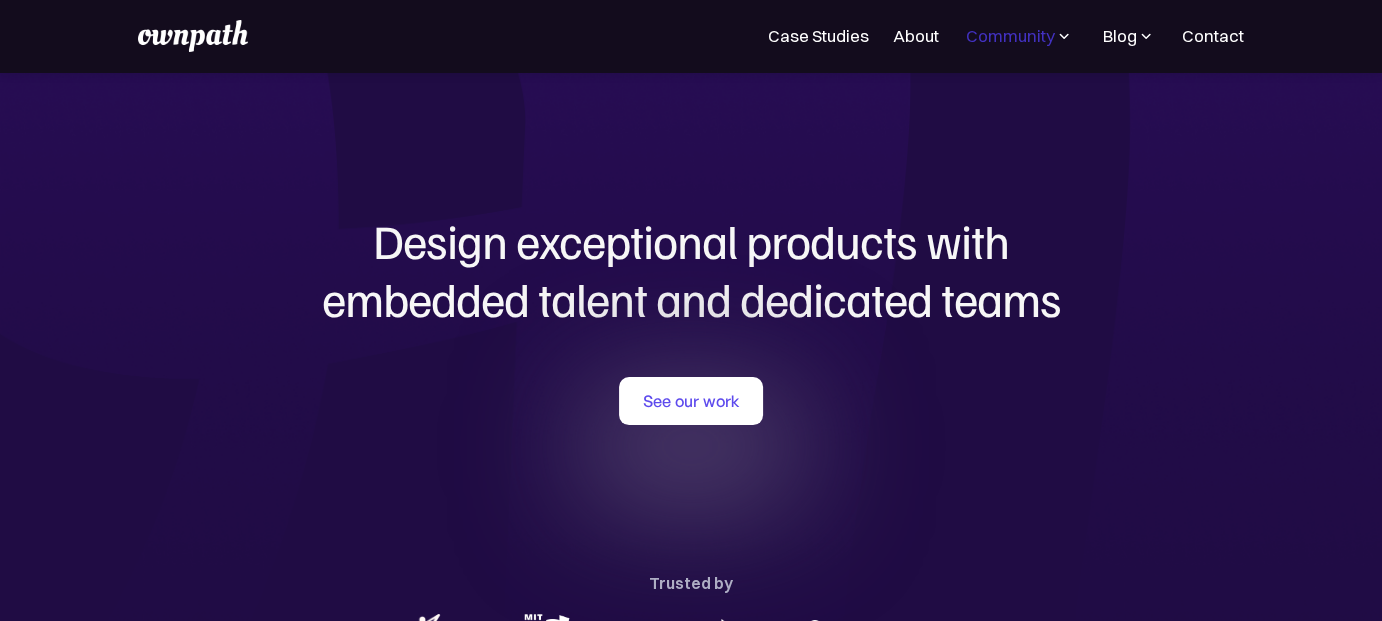 click on "Community" at bounding box center [1010, 36] 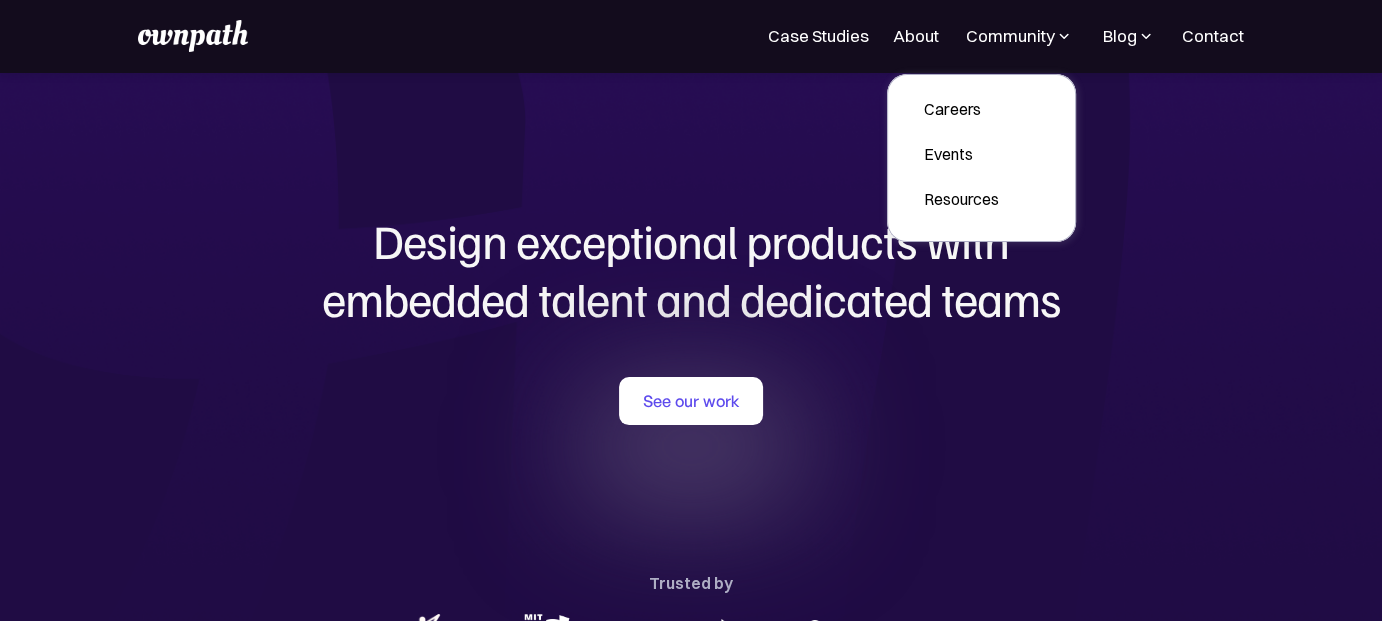 click on "Design exceptional products with embedded talent and dedicated teams with us See our work Trusted by" at bounding box center [691, 429] 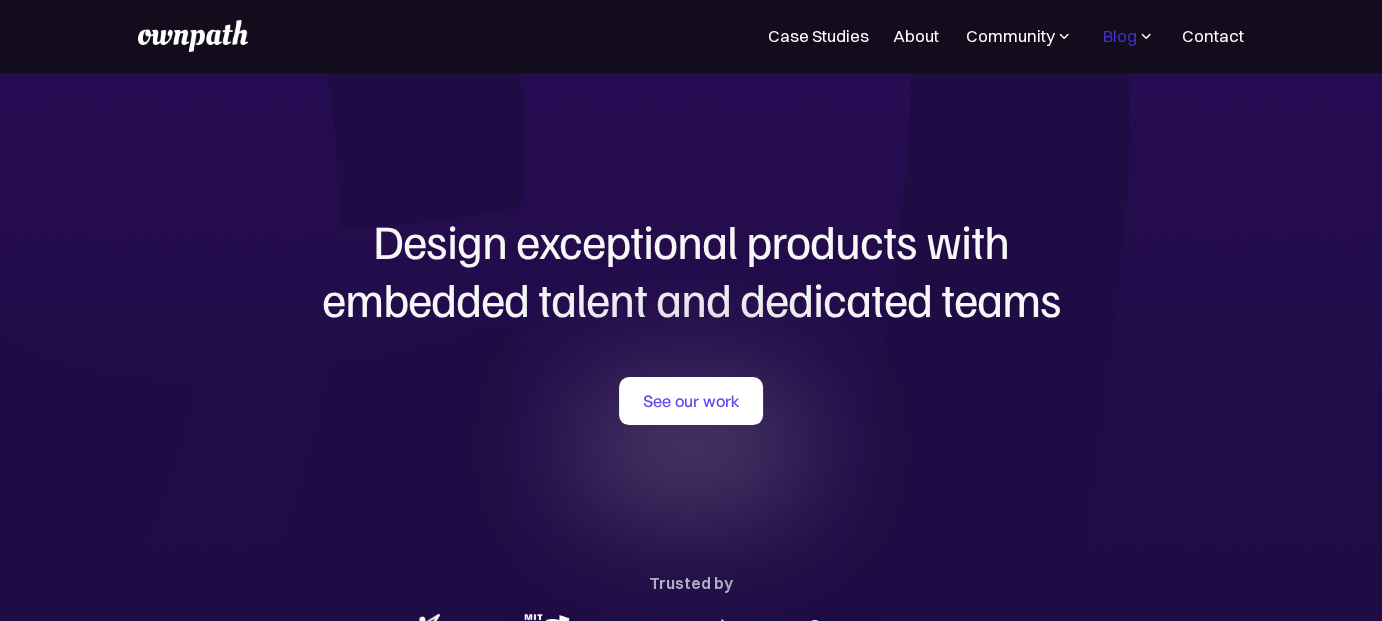click on "Blog" at bounding box center [1120, 36] 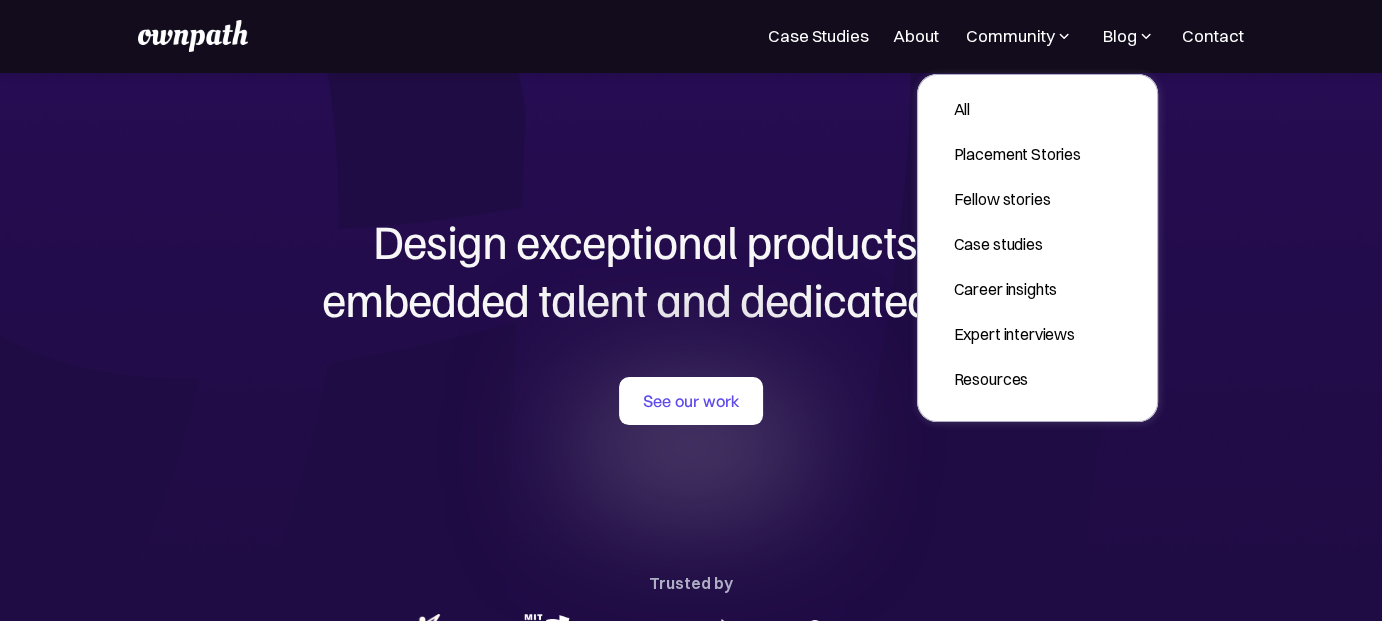 click on "Case Studies About Community Careers Events Resources Design Residency Work on exciting projects with startups. Get an all-access pass to our programs. Be part of a curated design community. For Companies Blog All Placement Stories Fellow stories Case studies Career insights Expert interviews Design Residency Work on exciting projects with startups. Get an all-access pass to our programs. Be part of a curated design community. Resources Contact Register Now" at bounding box center [691, 36] 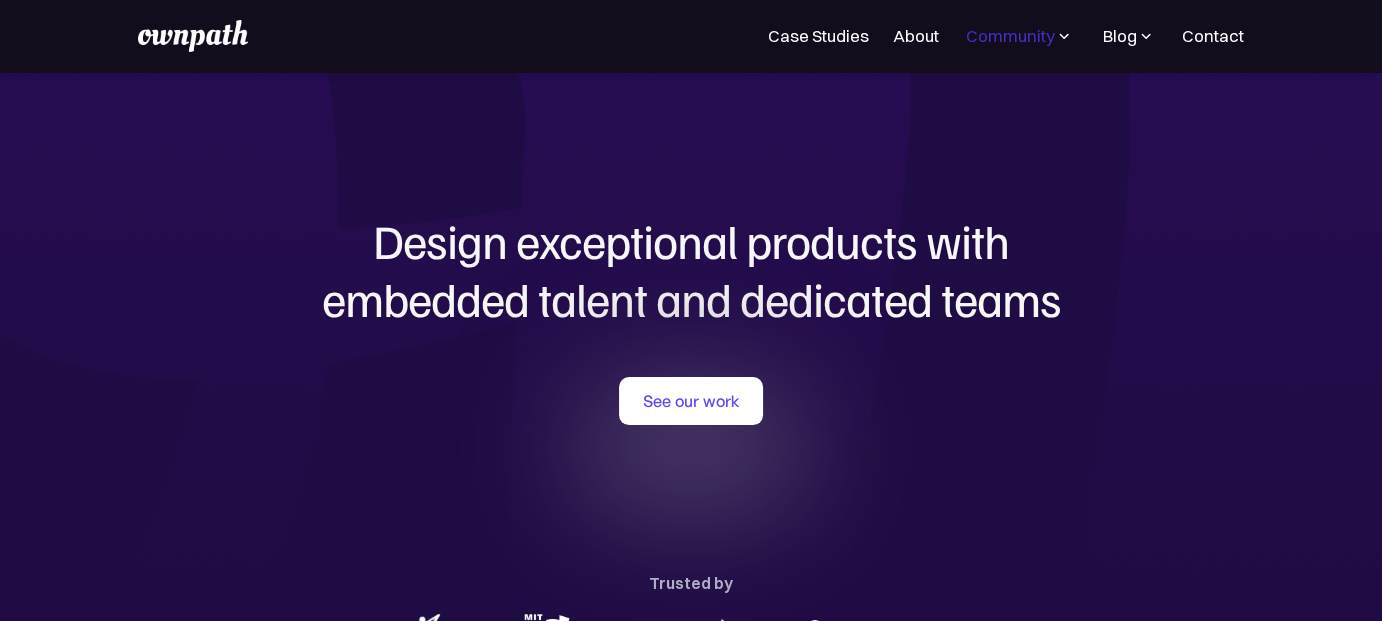 click on "Community" at bounding box center [1010, 36] 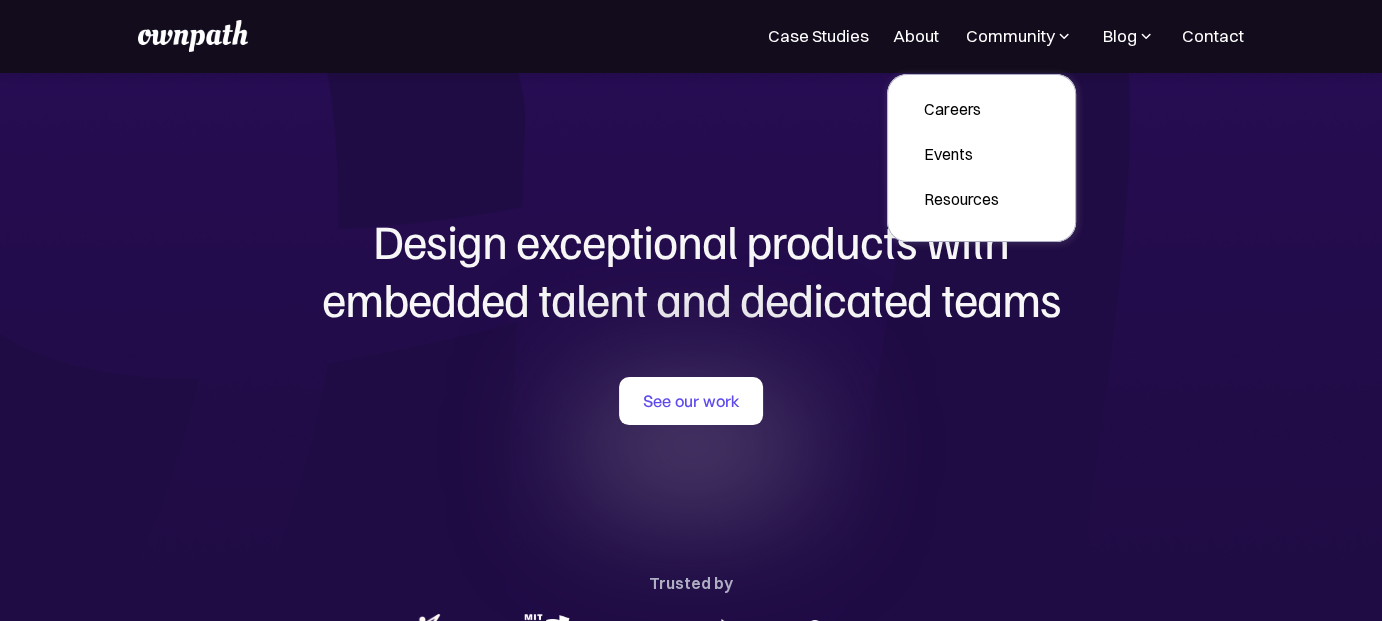 click at bounding box center (1146, 36) 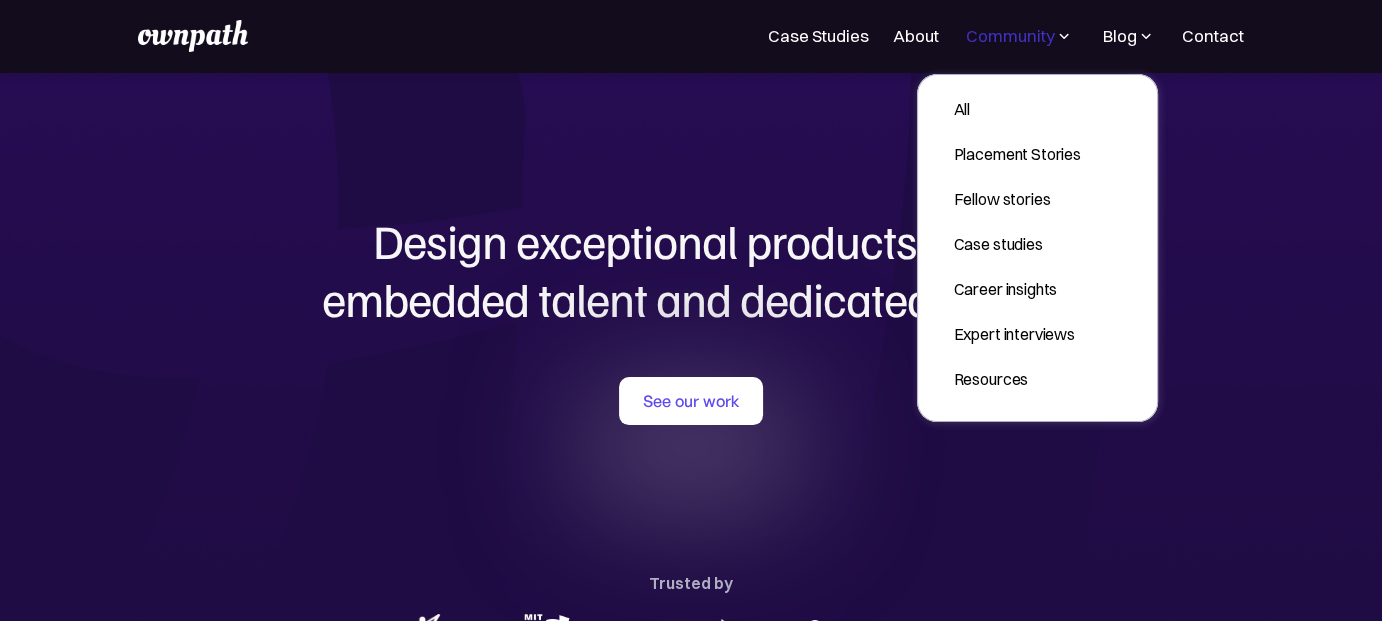 click on "Community" at bounding box center [1010, 36] 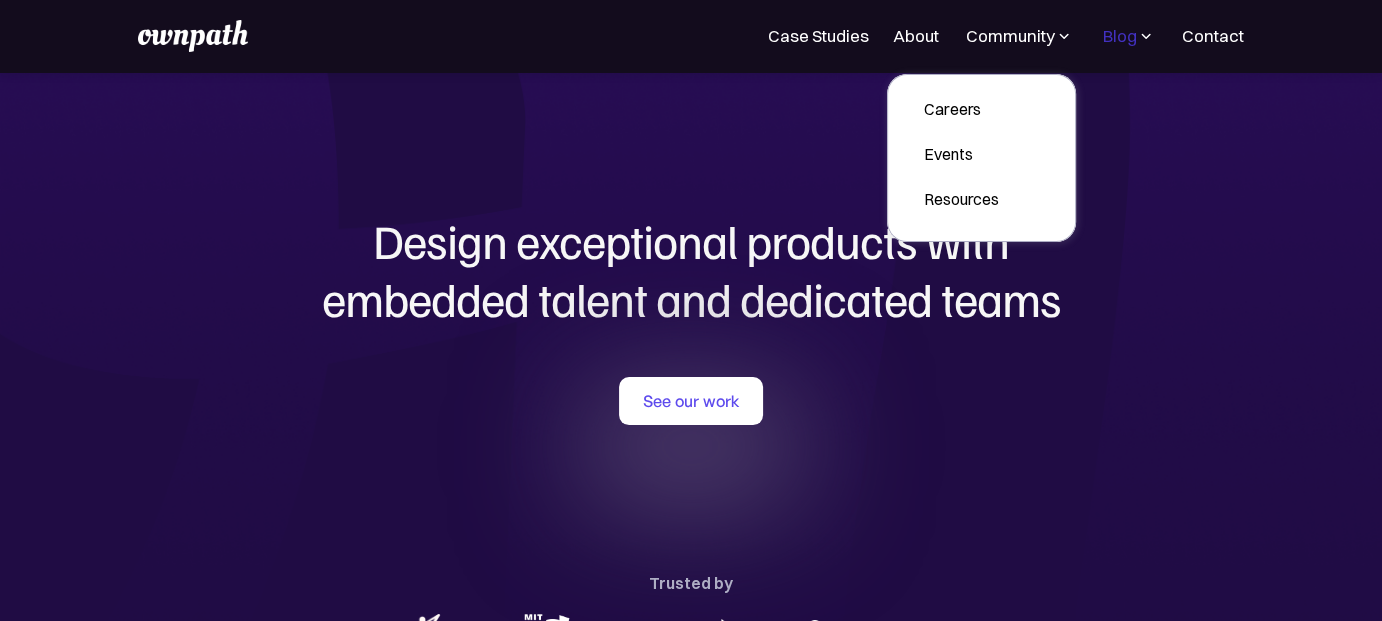 click on "Blog" at bounding box center (1120, 36) 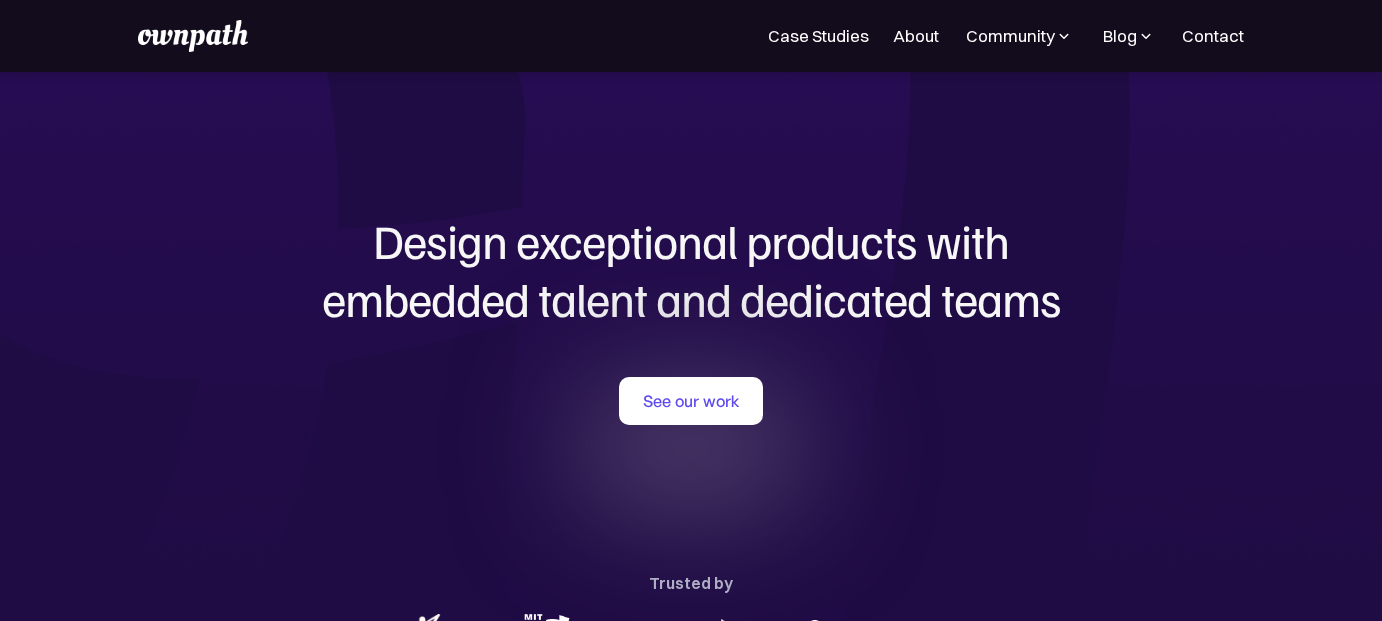 scroll, scrollTop: 0, scrollLeft: 0, axis: both 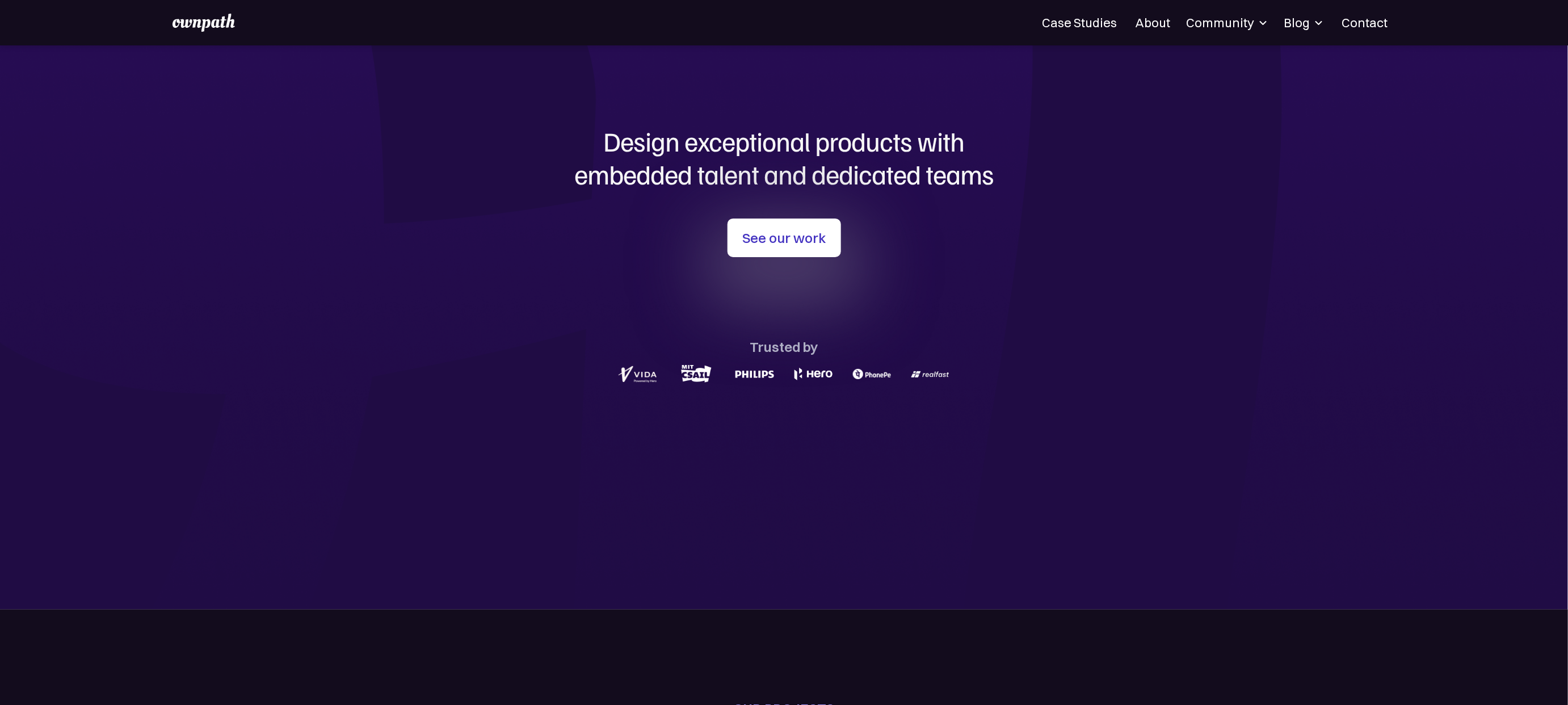click on "Community" at bounding box center (1228, 23) 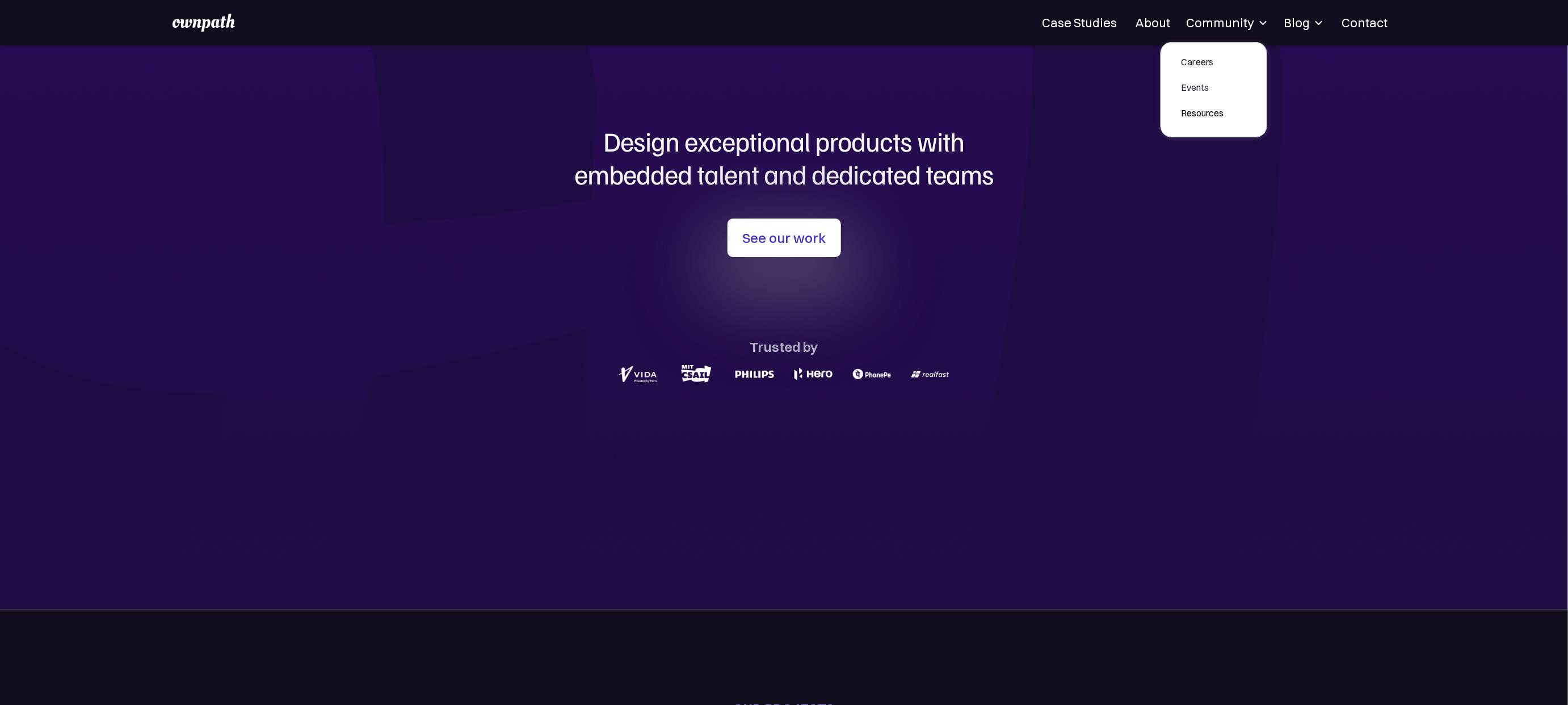 click on "Careers" at bounding box center [1203, 62] 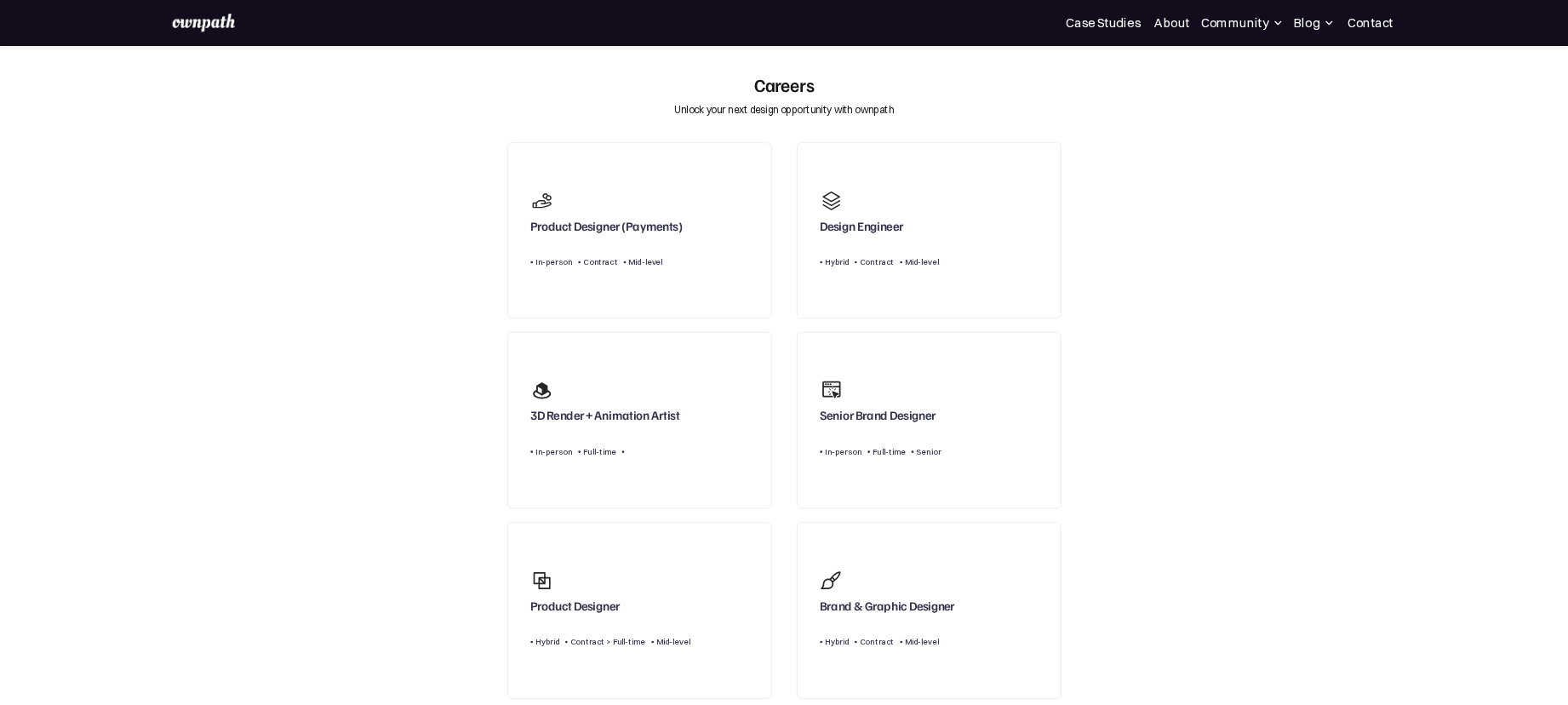 scroll, scrollTop: 0, scrollLeft: 0, axis: both 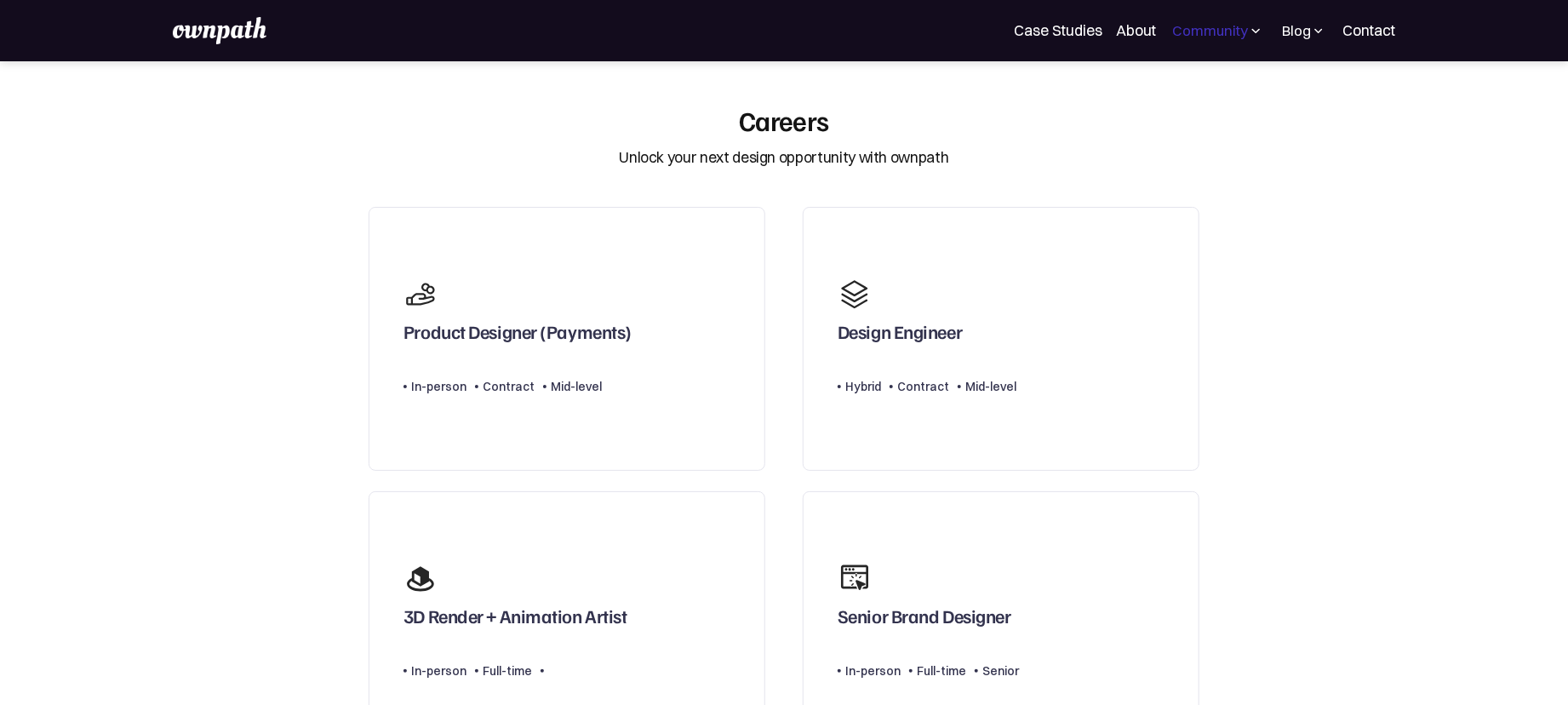 click on "Community" at bounding box center (1210, 31) 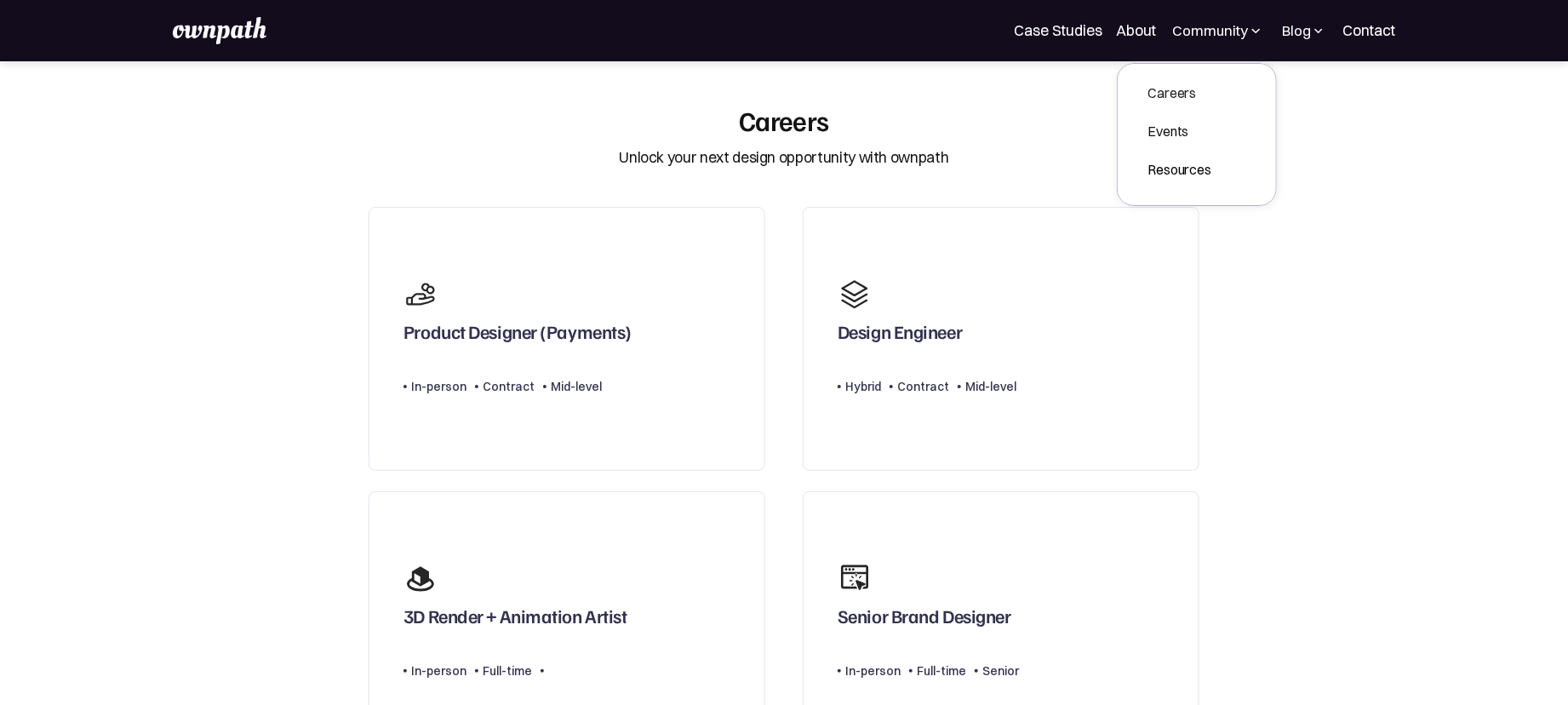 click on "Events" at bounding box center [1180, 131] 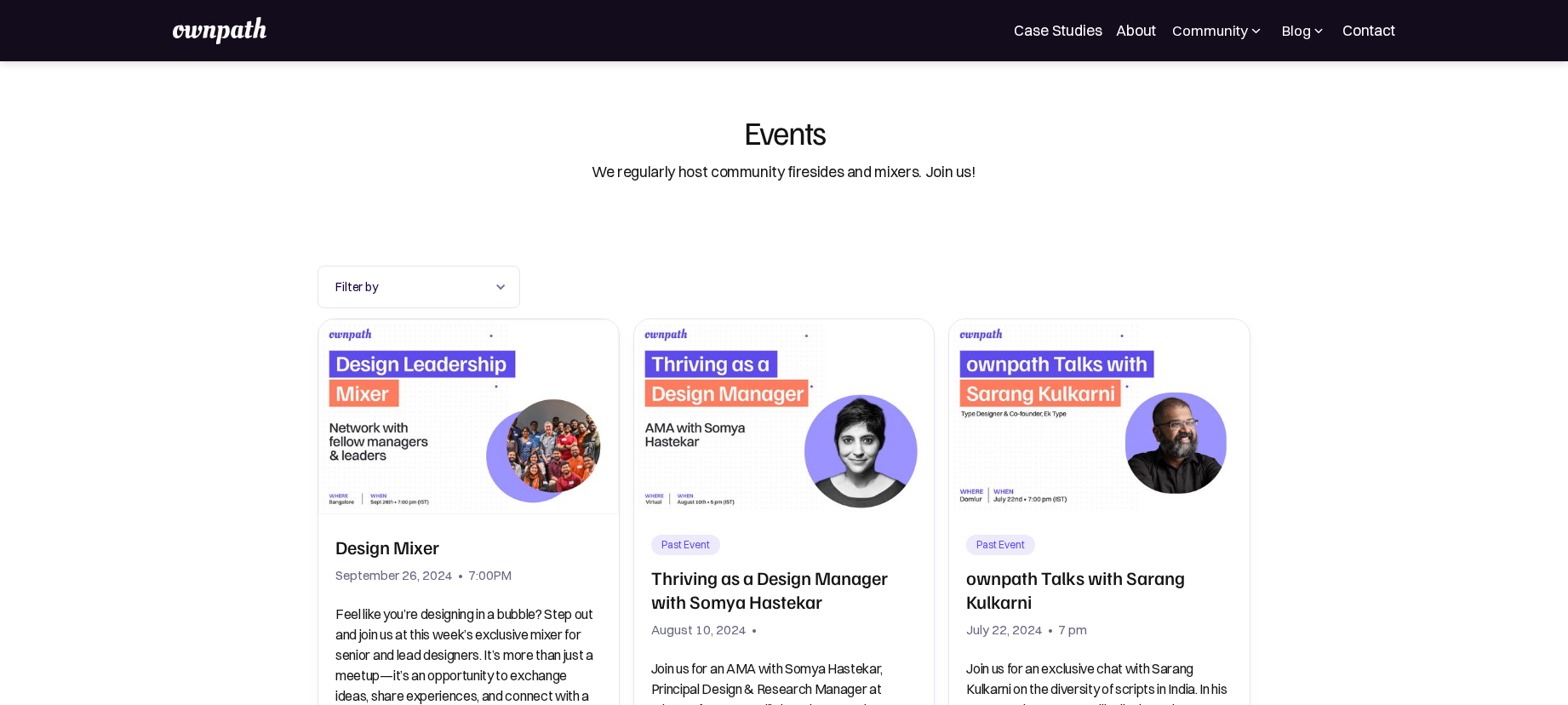 scroll, scrollTop: 0, scrollLeft: 0, axis: both 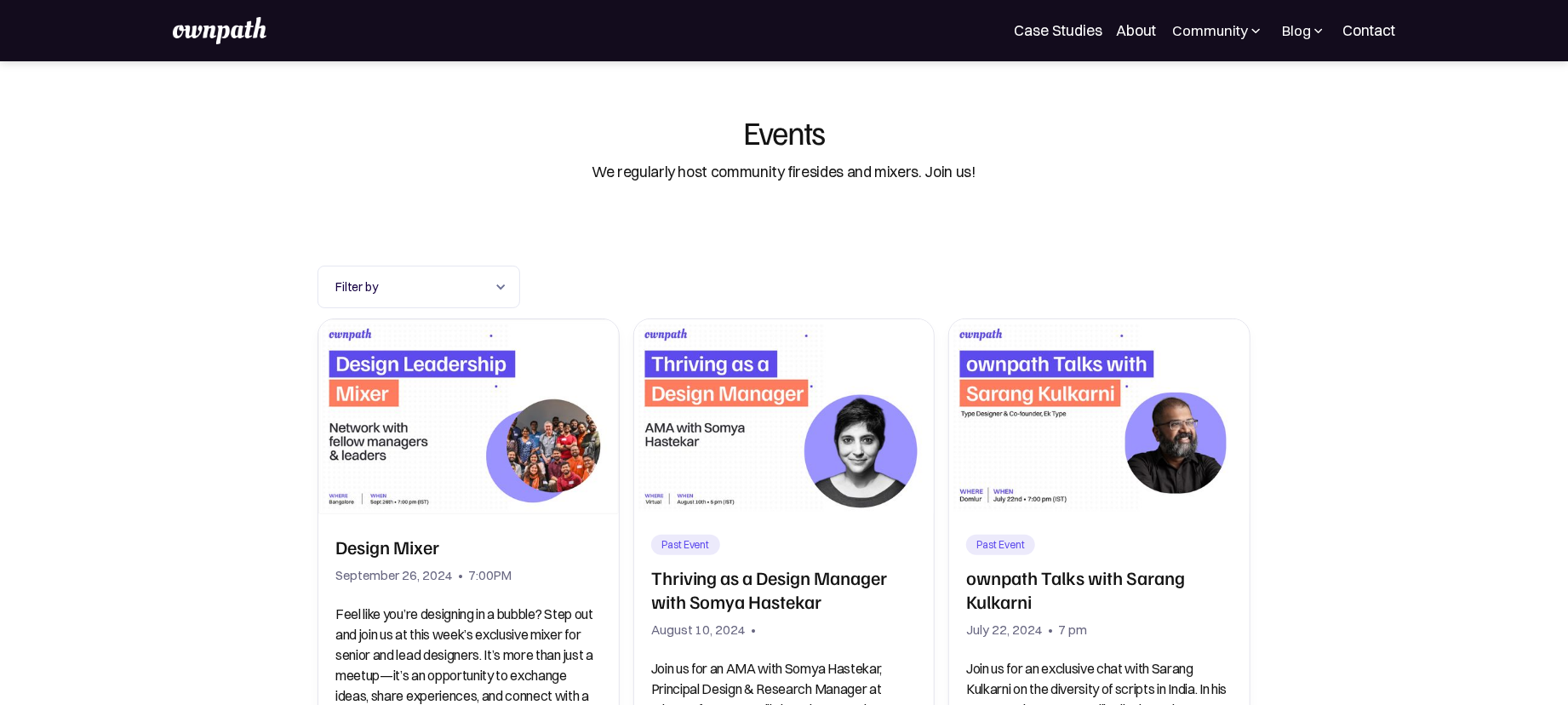 click at bounding box center [1319, 31] 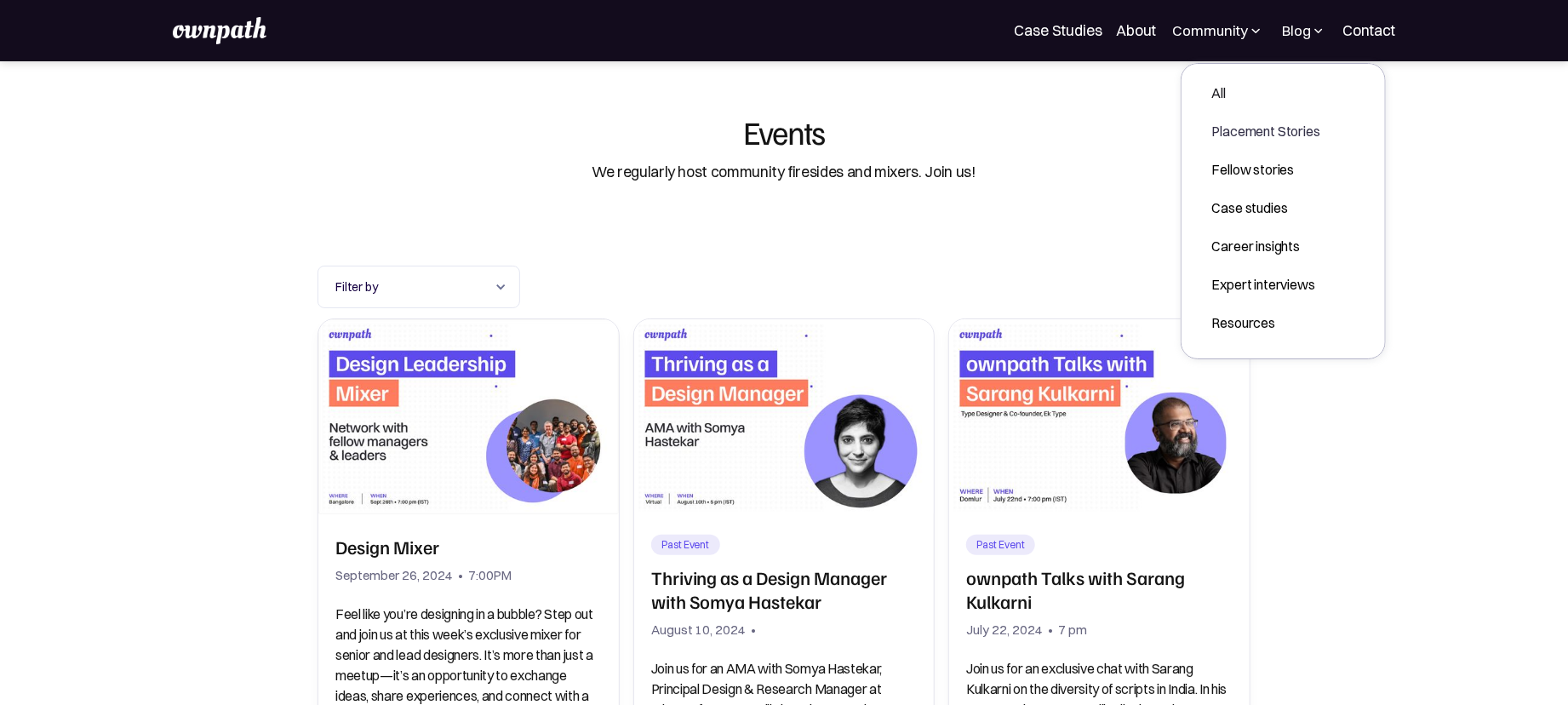 click on "Placement Stories" at bounding box center [1266, 131] 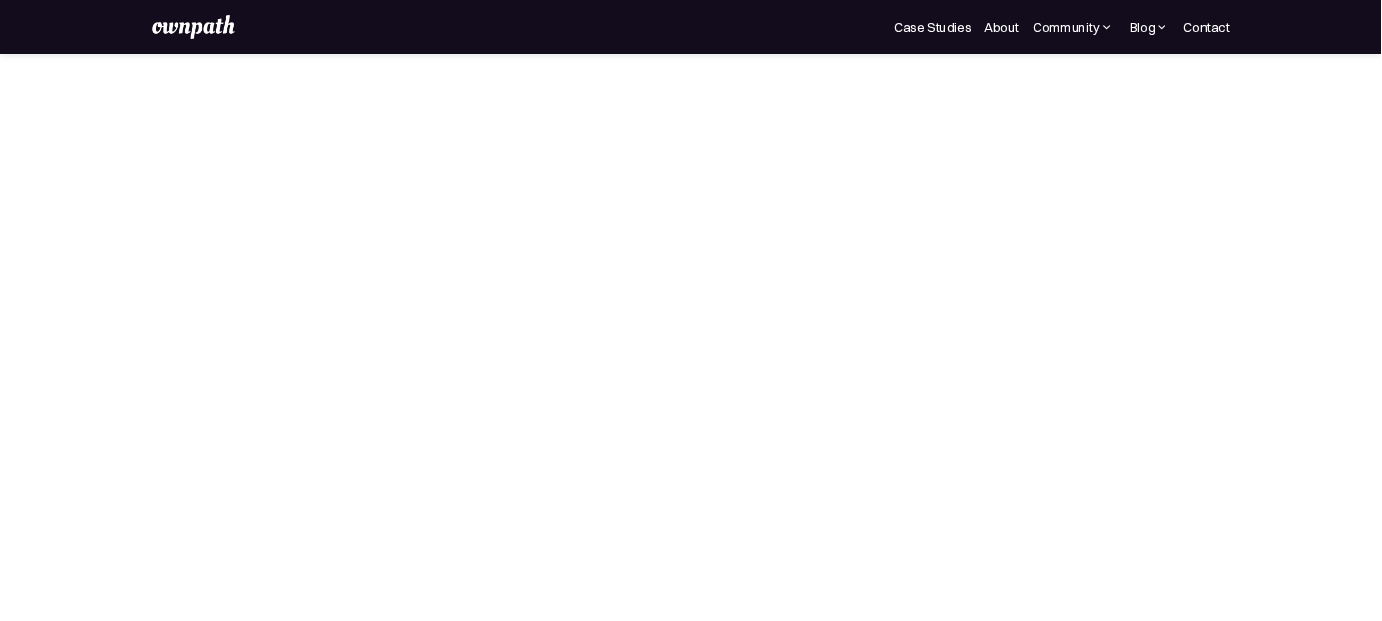 scroll, scrollTop: 0, scrollLeft: 0, axis: both 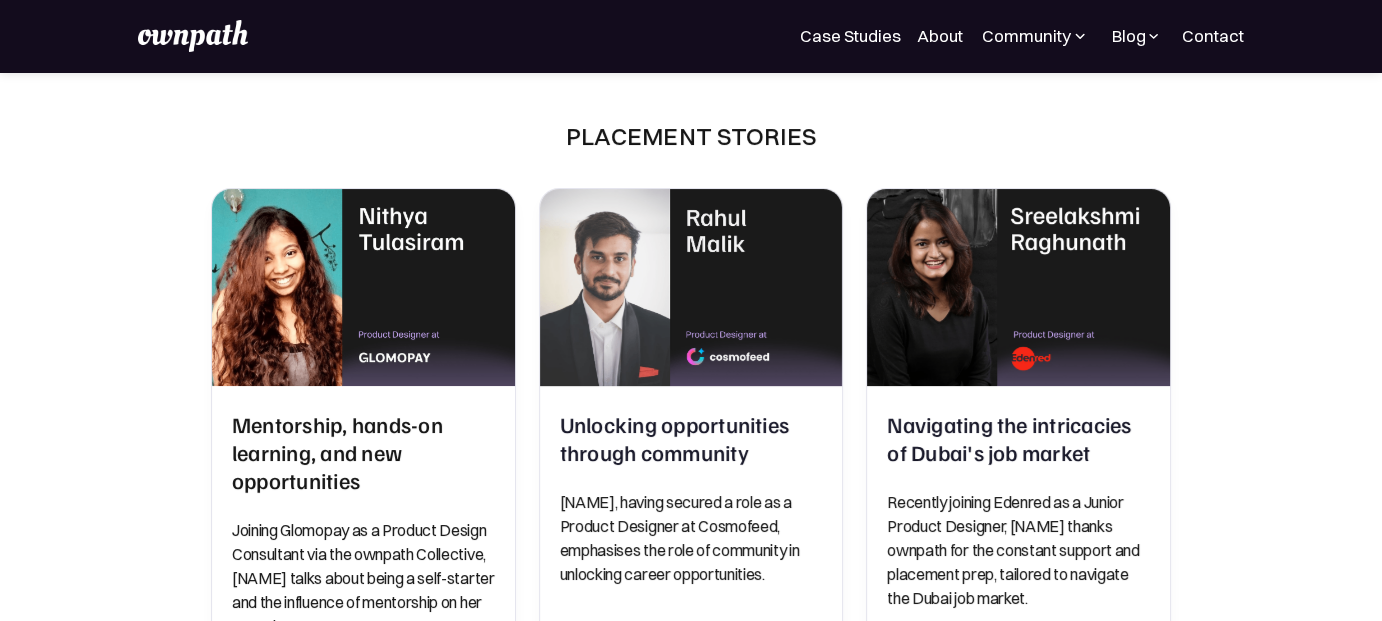 click at bounding box center [193, 36] 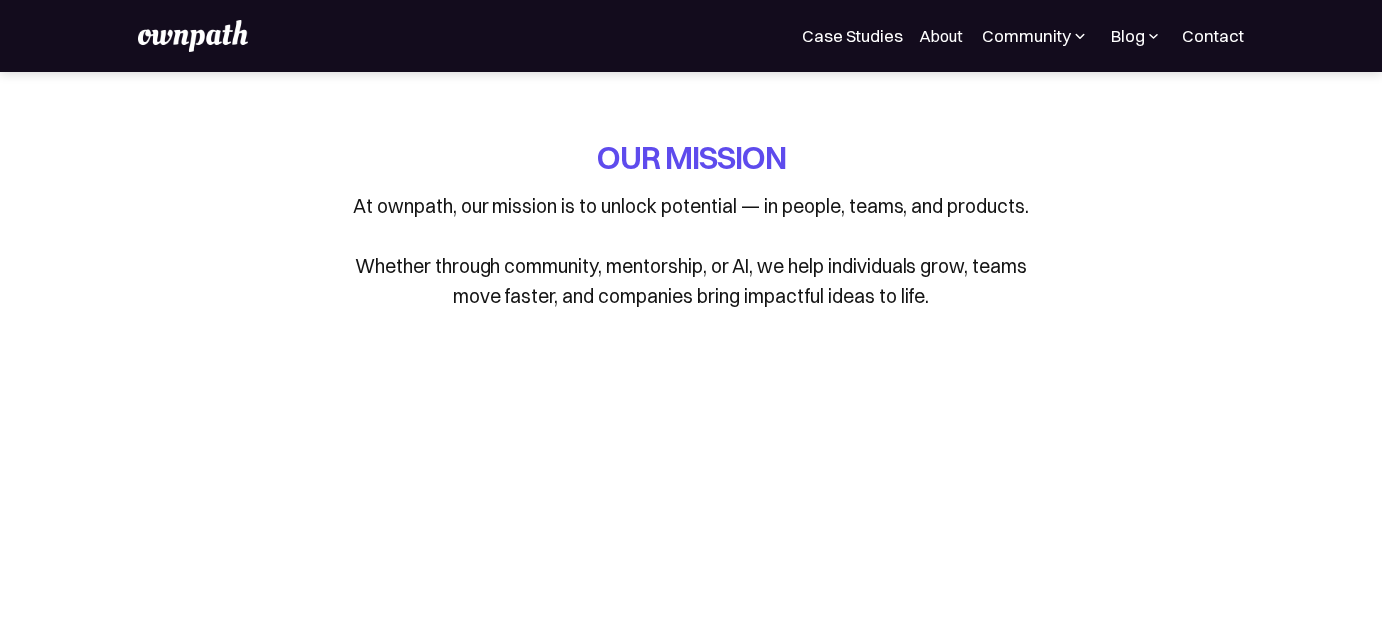 scroll, scrollTop: 0, scrollLeft: 0, axis: both 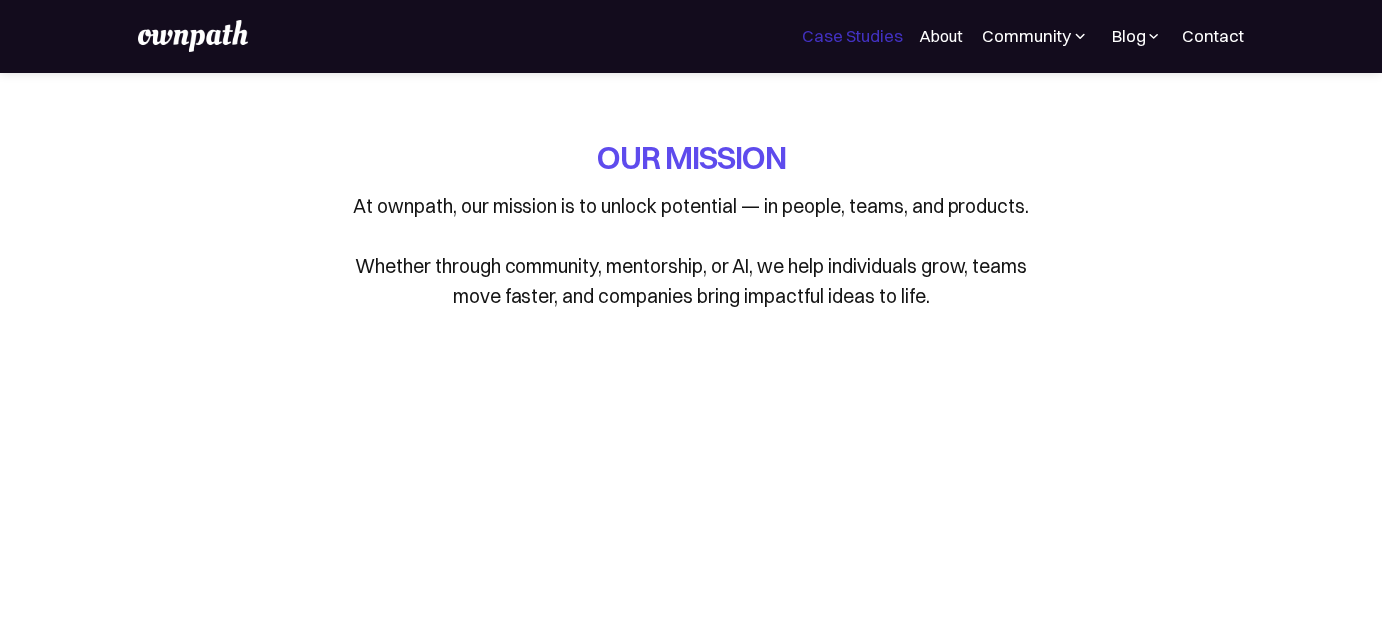 click on "Case Studies" at bounding box center [852, 36] 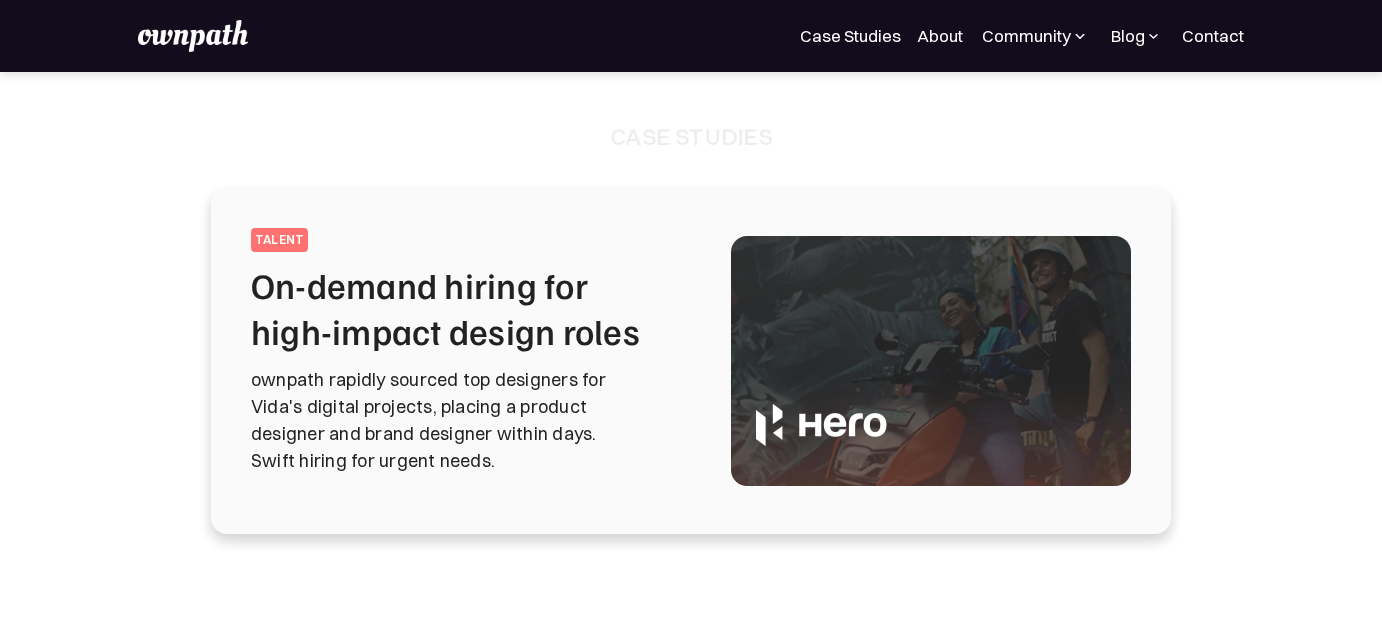 scroll, scrollTop: 0, scrollLeft: 0, axis: both 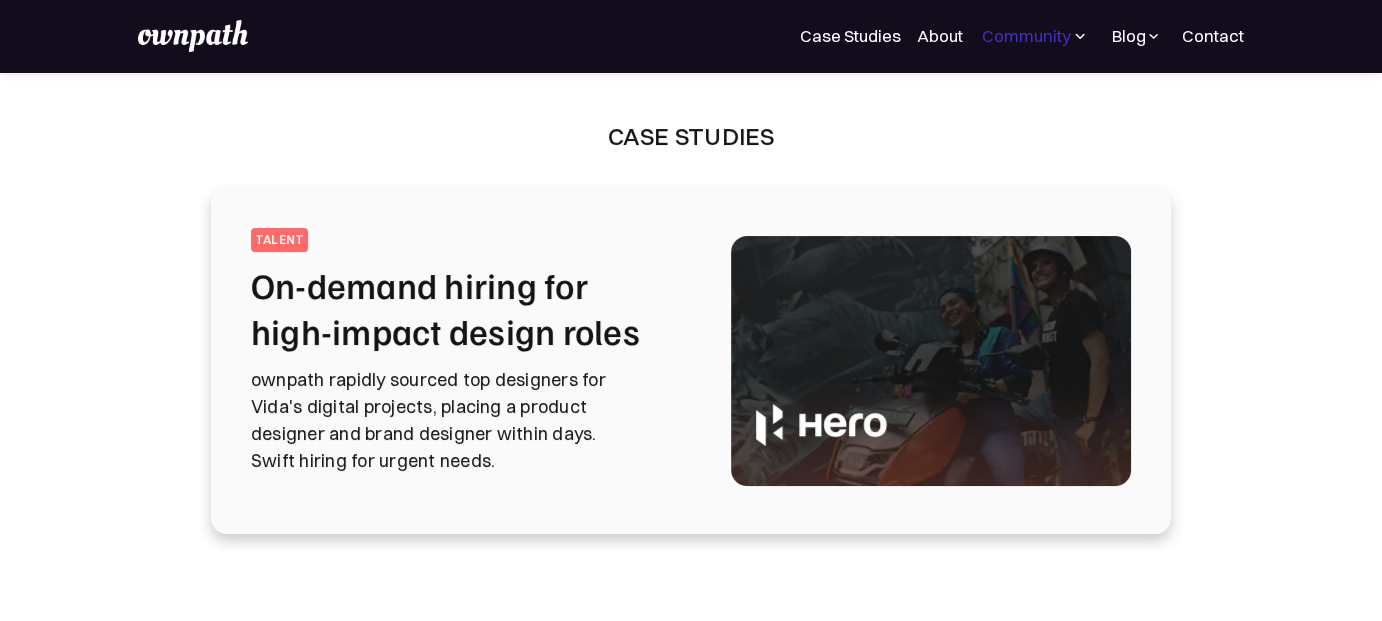 click on "Community" at bounding box center [1026, 36] 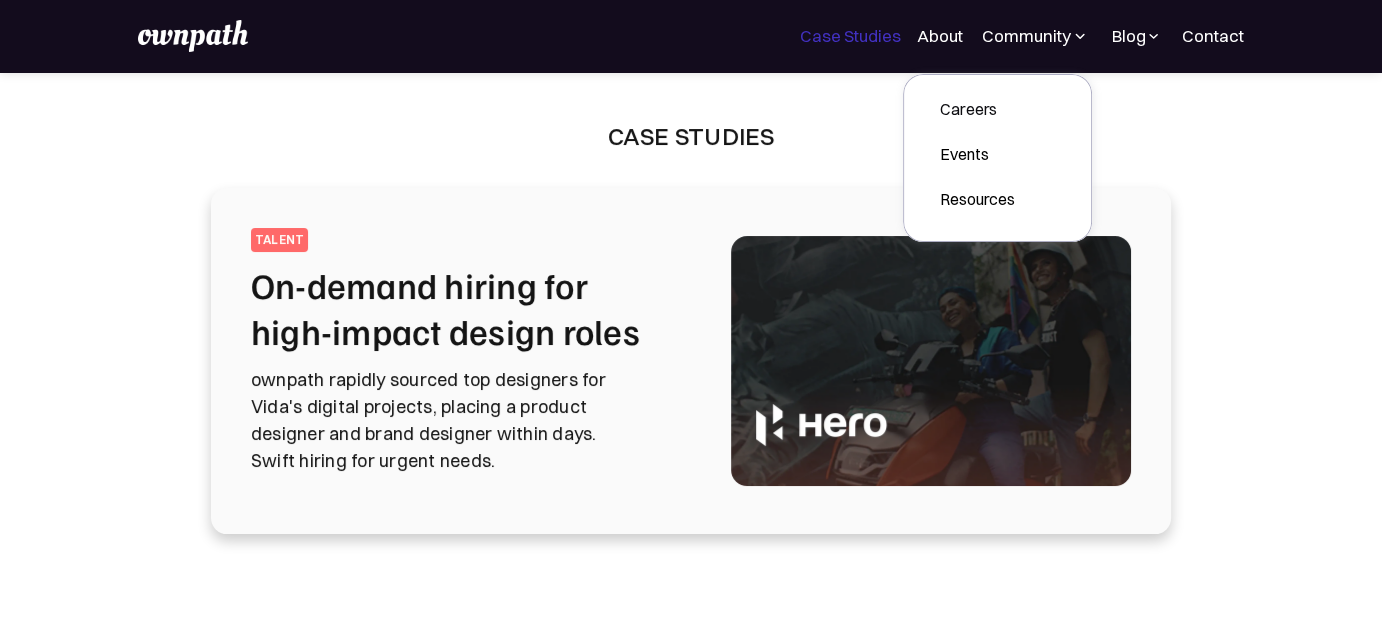 click on "Case Studies" at bounding box center [850, 36] 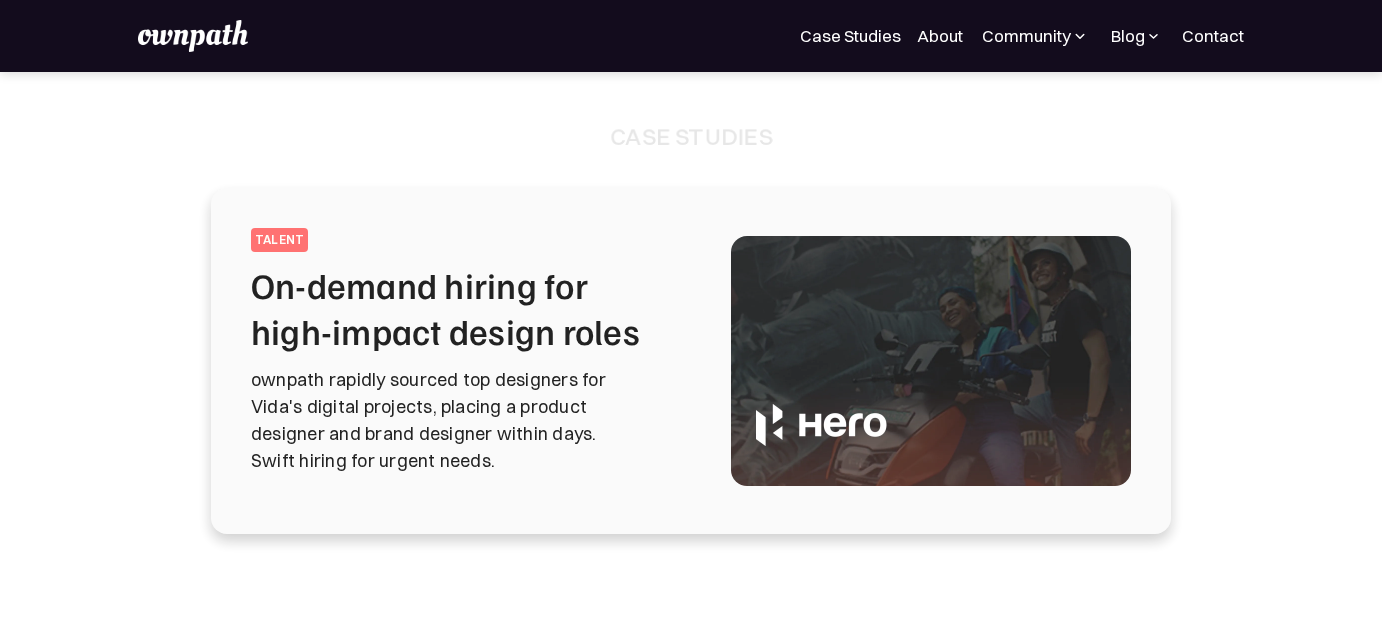 scroll, scrollTop: 0, scrollLeft: 0, axis: both 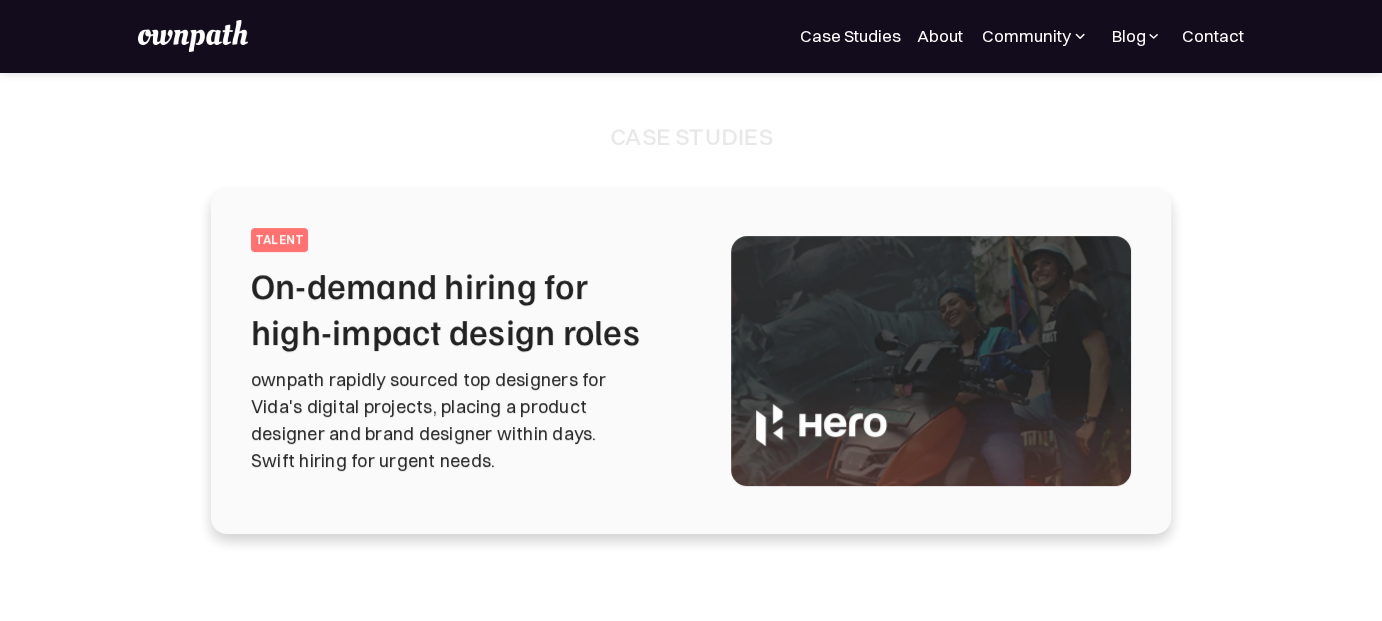 click on "About" at bounding box center (940, 36) 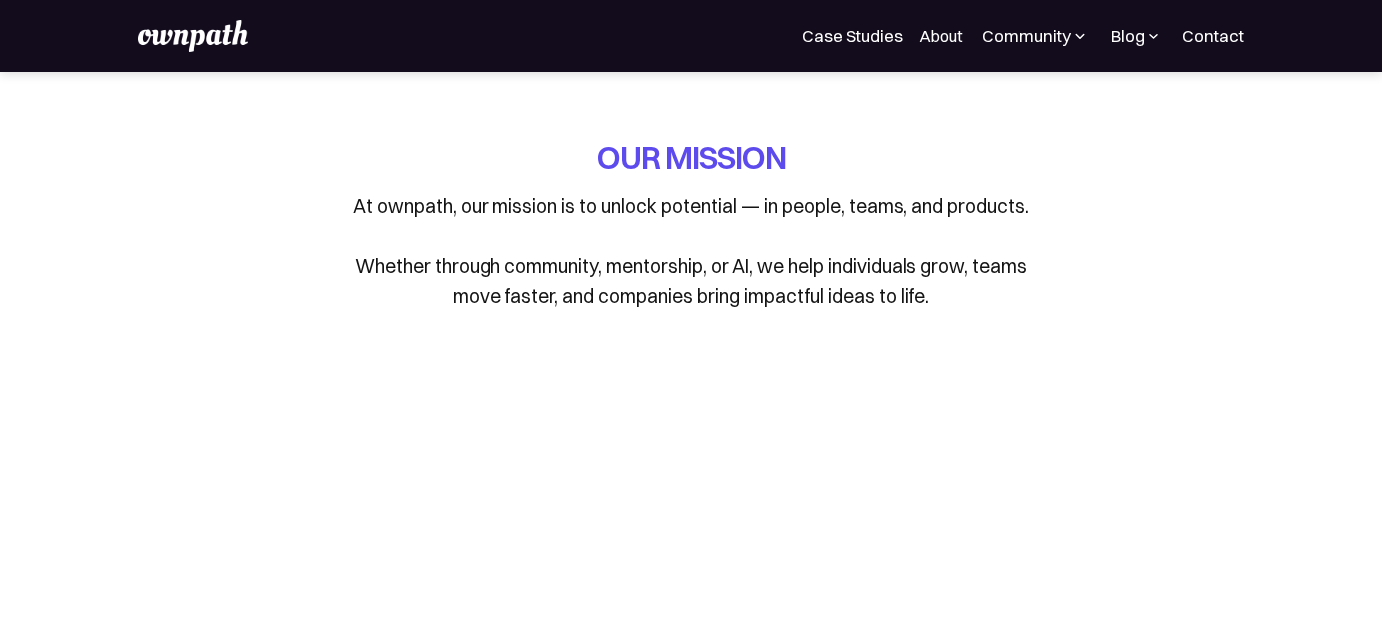 click on "Community" at bounding box center [1026, 36] 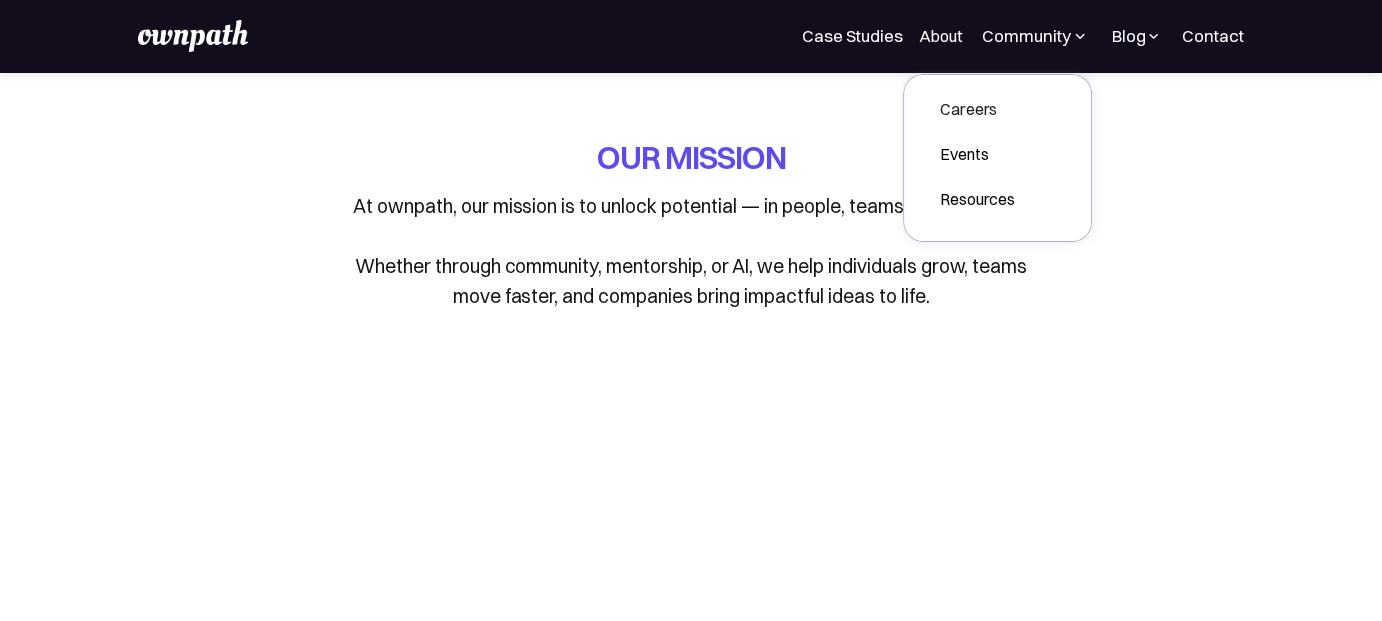 click on "Careers" at bounding box center [977, 109] 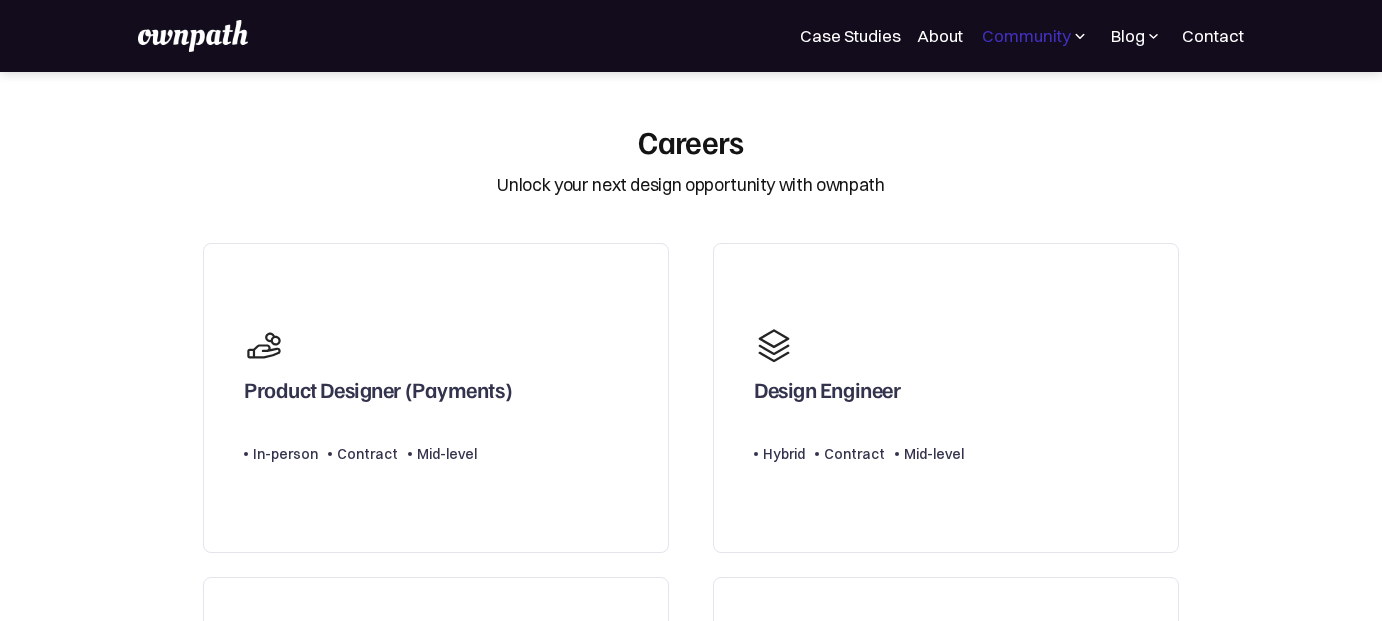 scroll, scrollTop: 0, scrollLeft: 0, axis: both 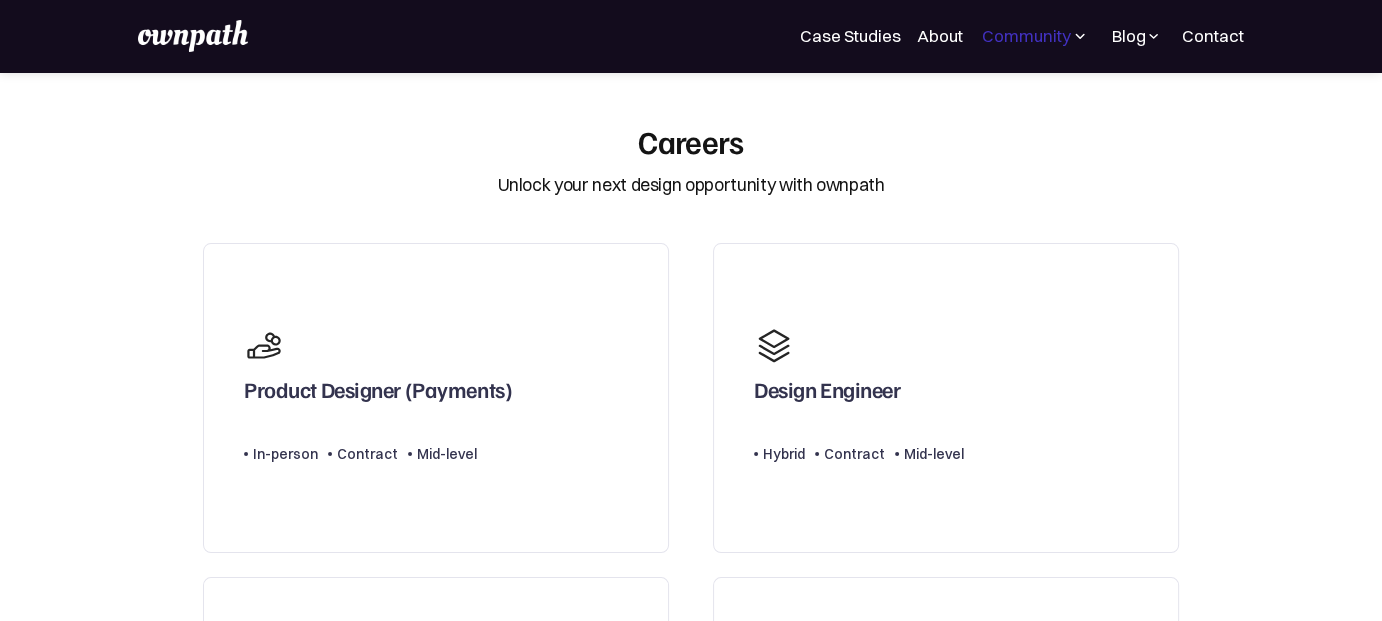 click on "Community" at bounding box center (1026, 36) 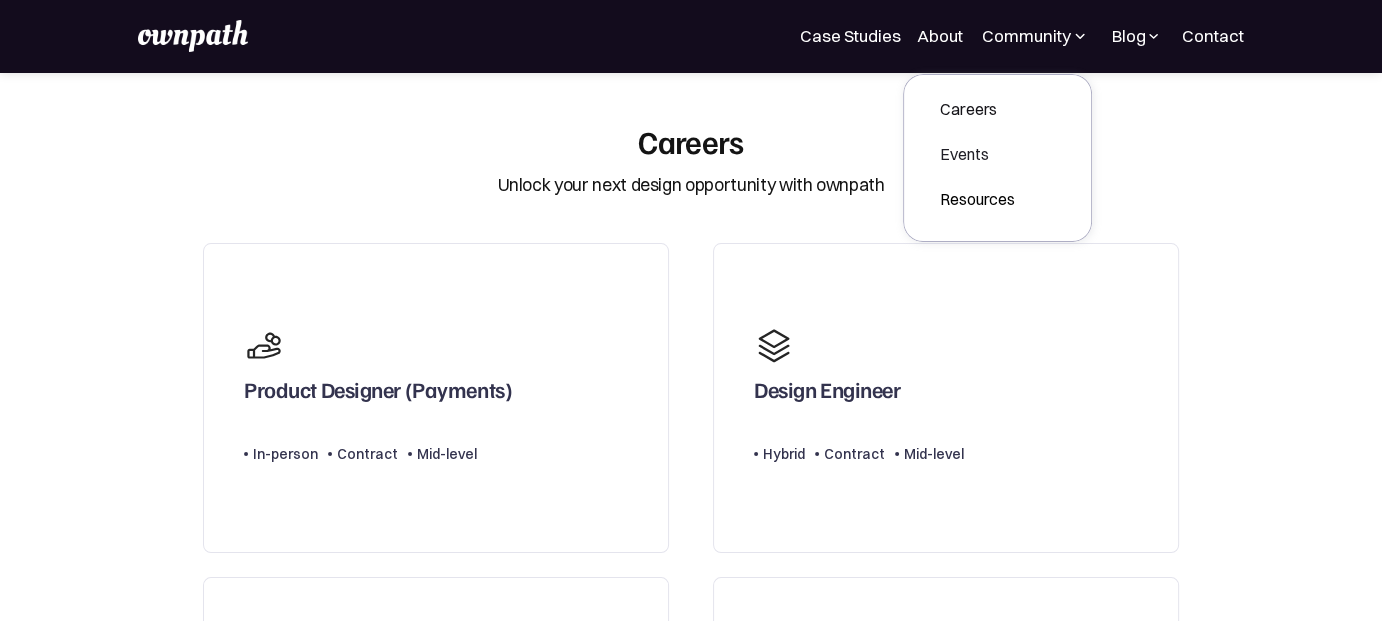 click on "Events" at bounding box center (977, 154) 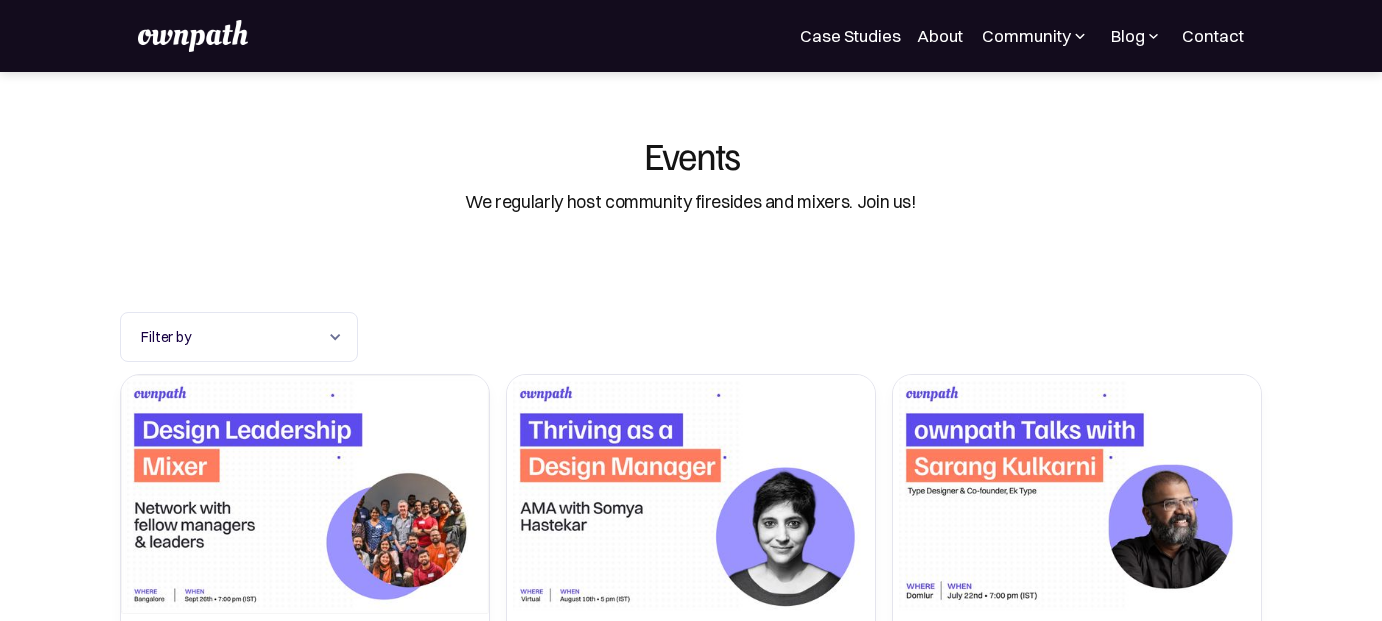 scroll, scrollTop: 0, scrollLeft: 0, axis: both 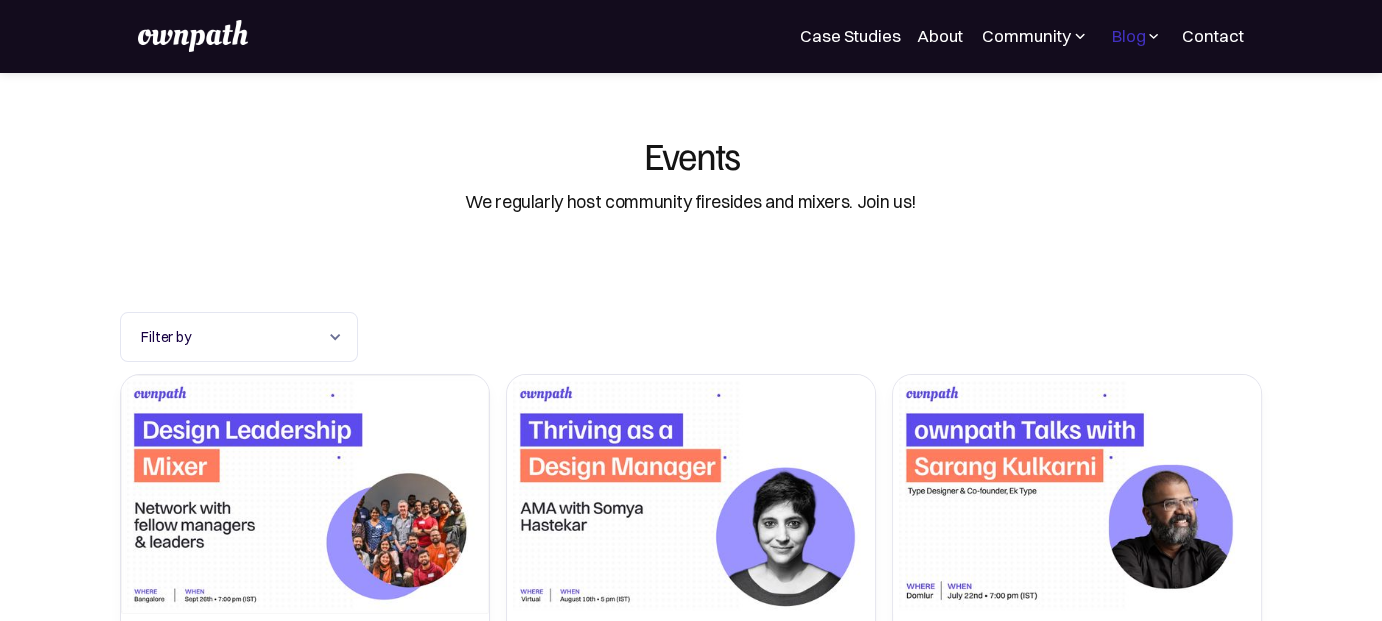 click on "Blog" at bounding box center [1128, 36] 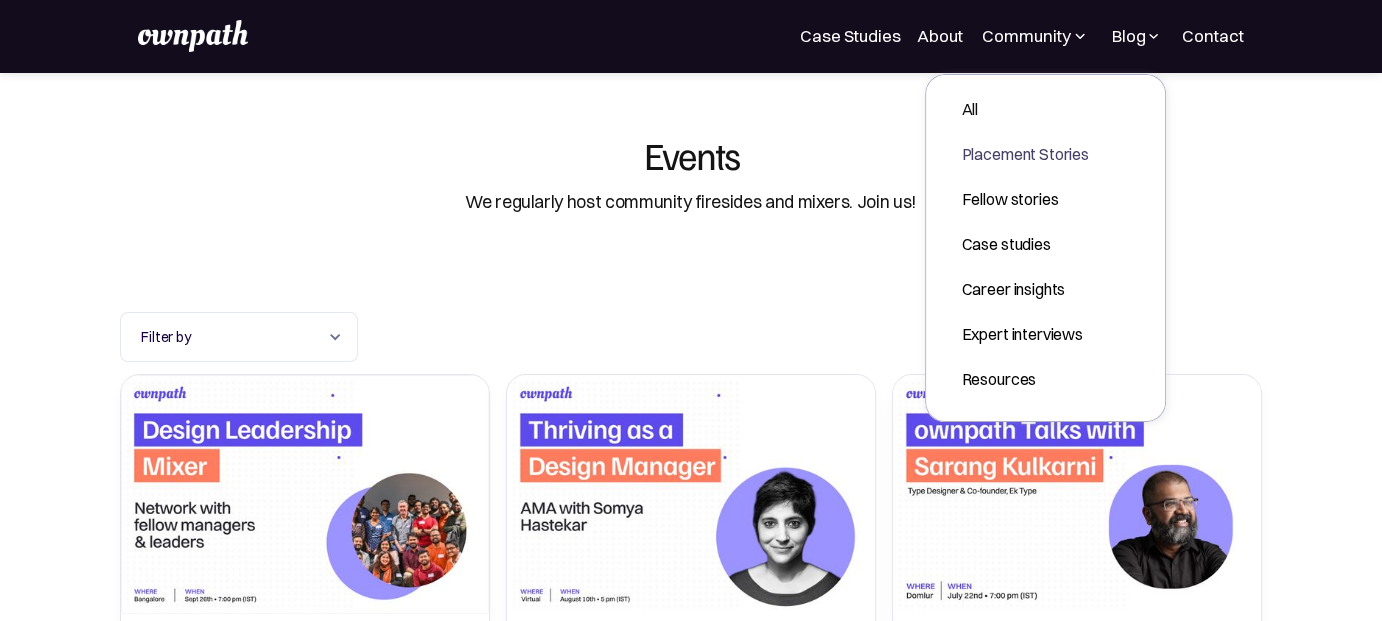 click on "Placement Stories" at bounding box center (1025, 154) 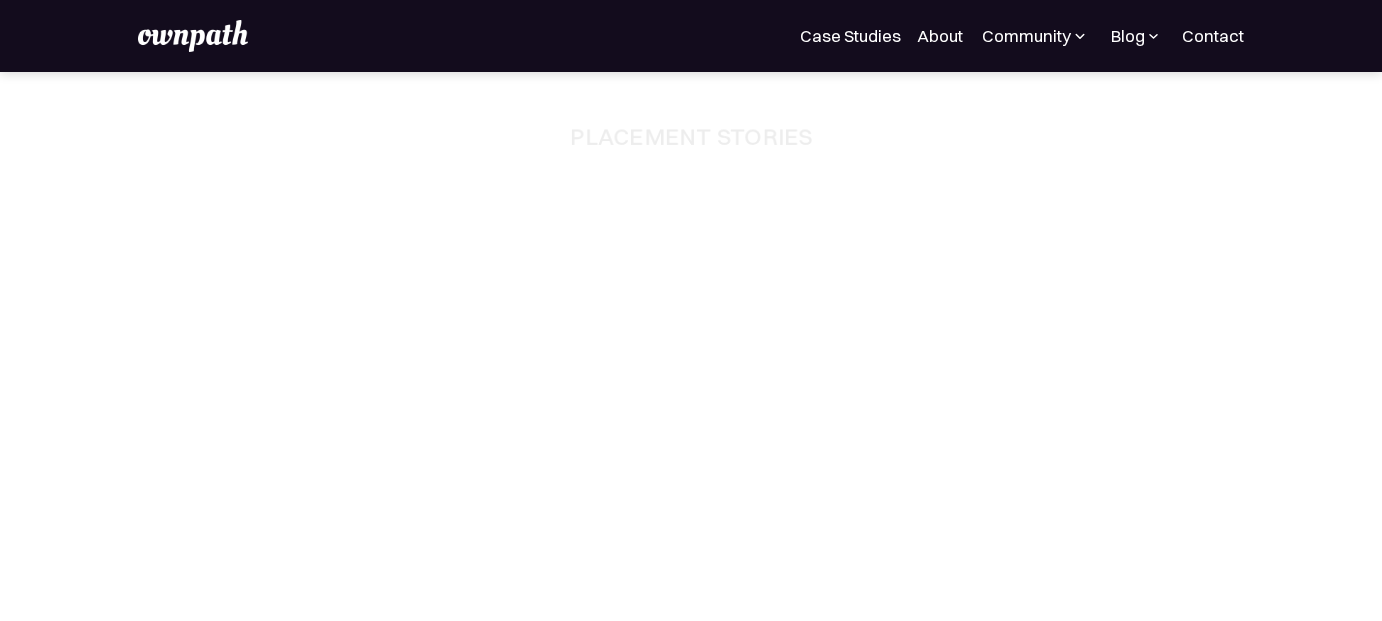 scroll, scrollTop: 0, scrollLeft: 0, axis: both 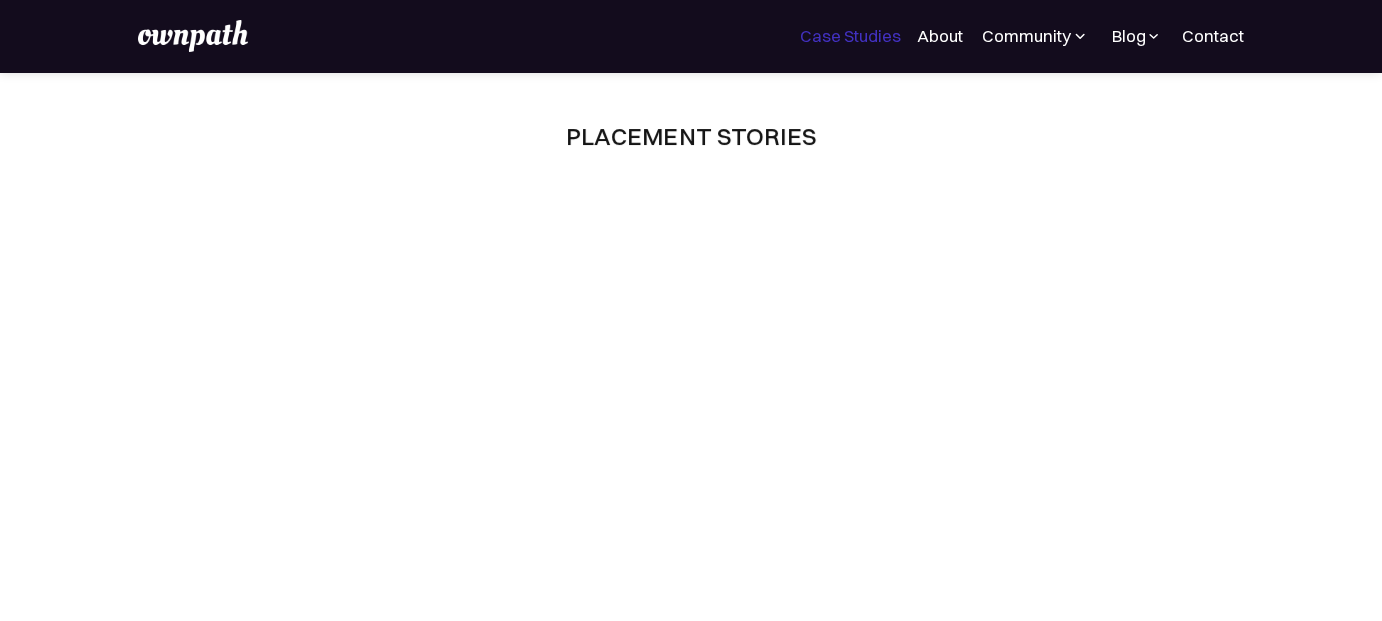 click on "Case Studies" at bounding box center [850, 36] 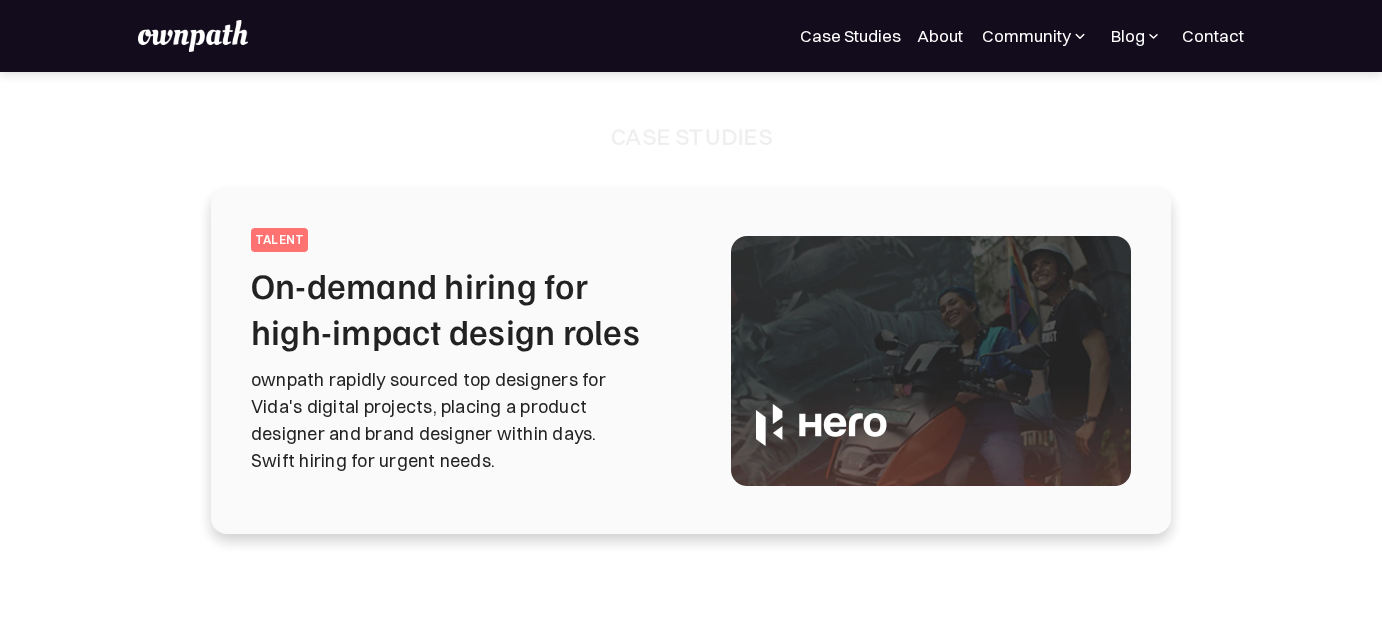 scroll, scrollTop: 0, scrollLeft: 0, axis: both 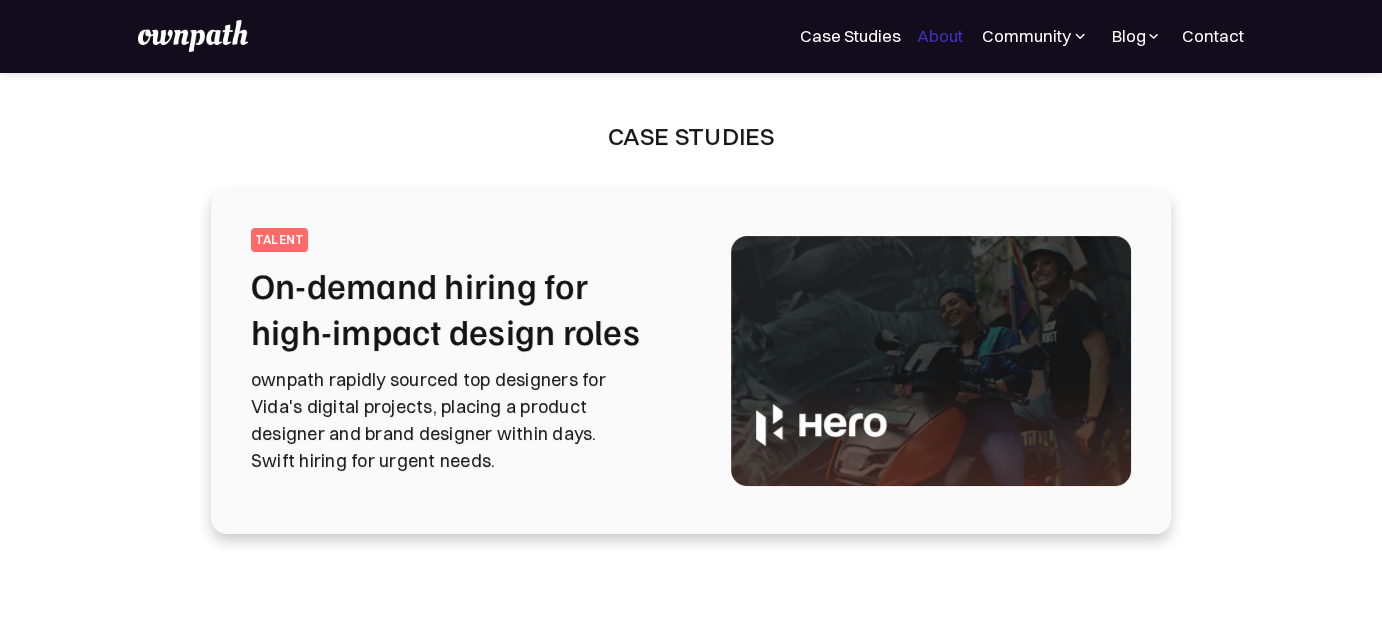 click on "About" at bounding box center (940, 36) 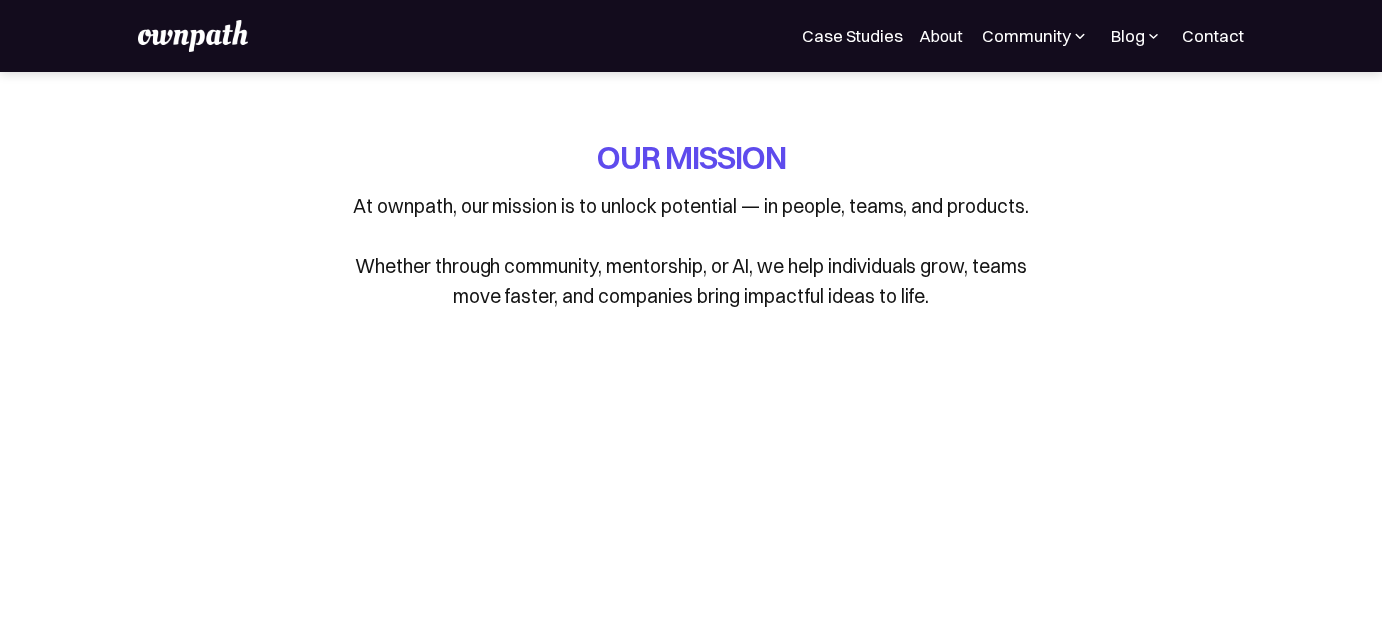scroll, scrollTop: 0, scrollLeft: 0, axis: both 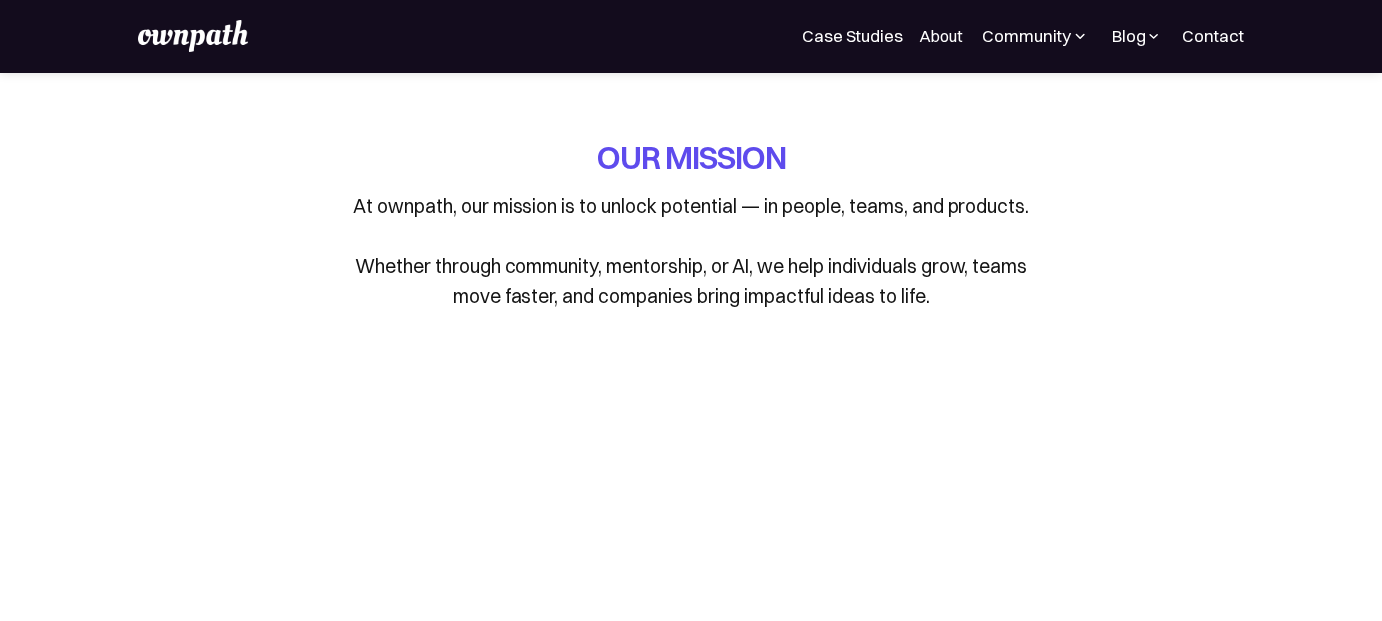 click on "About" at bounding box center [941, 36] 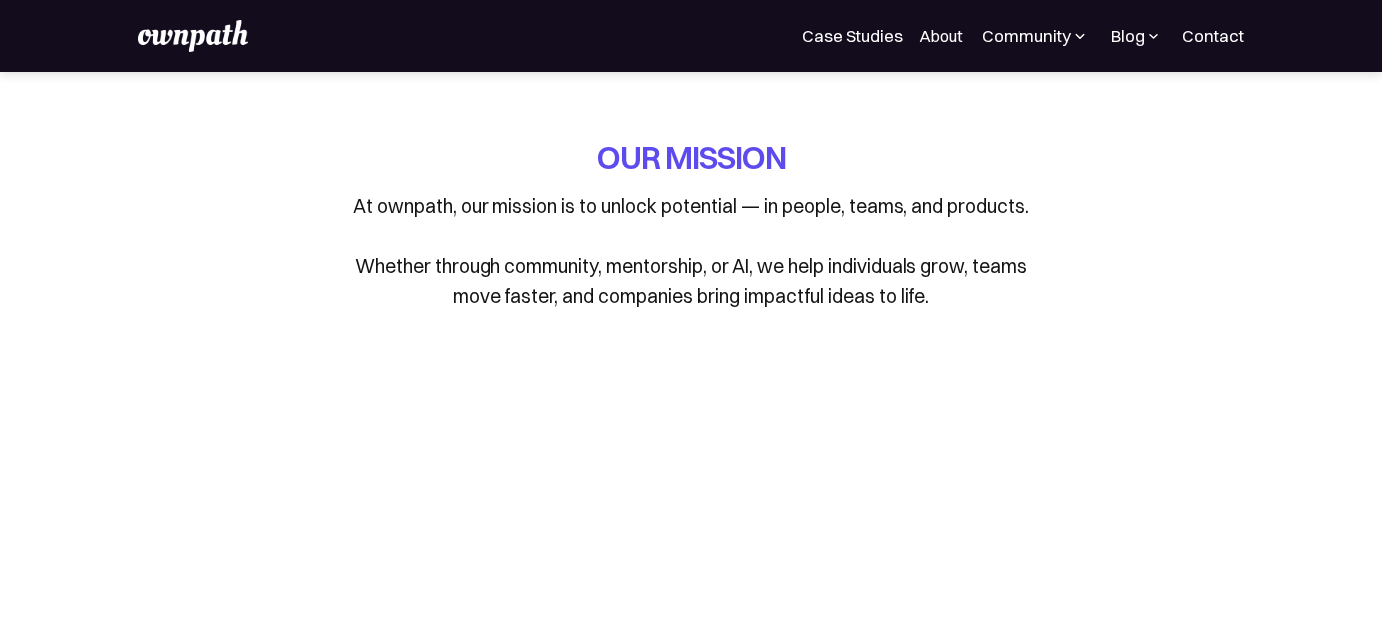 scroll, scrollTop: 0, scrollLeft: 0, axis: both 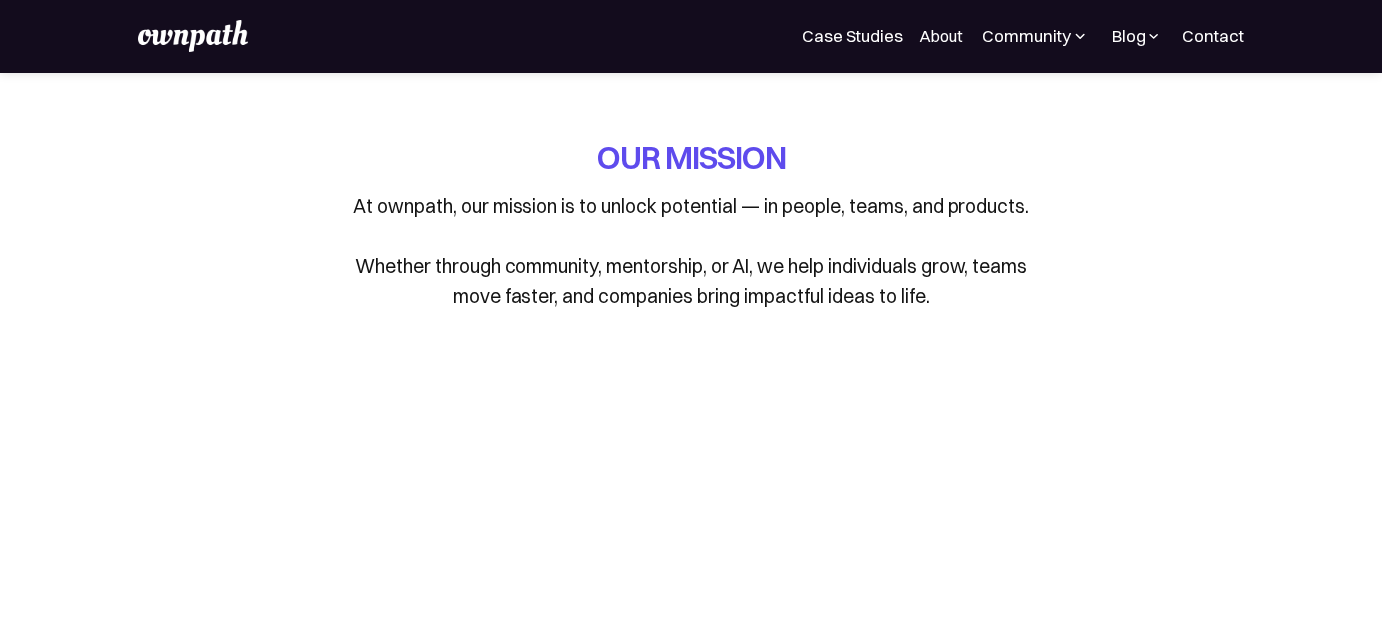 click at bounding box center [193, 36] 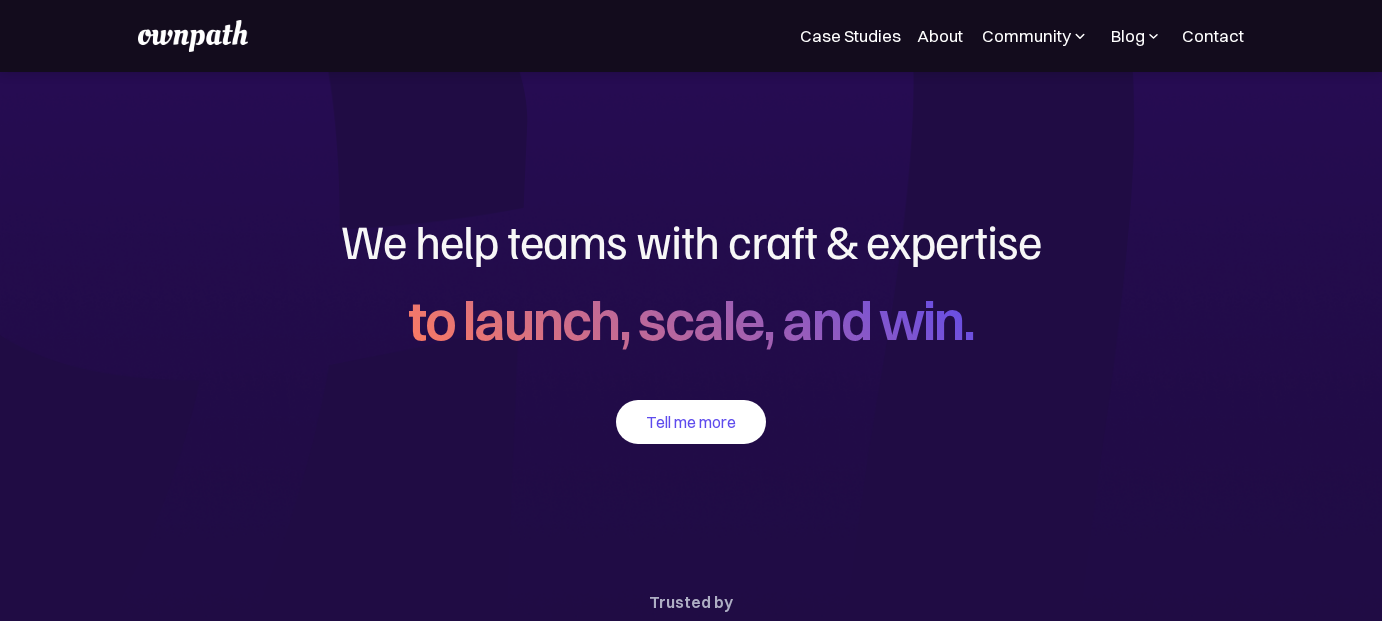 scroll, scrollTop: 0, scrollLeft: 0, axis: both 